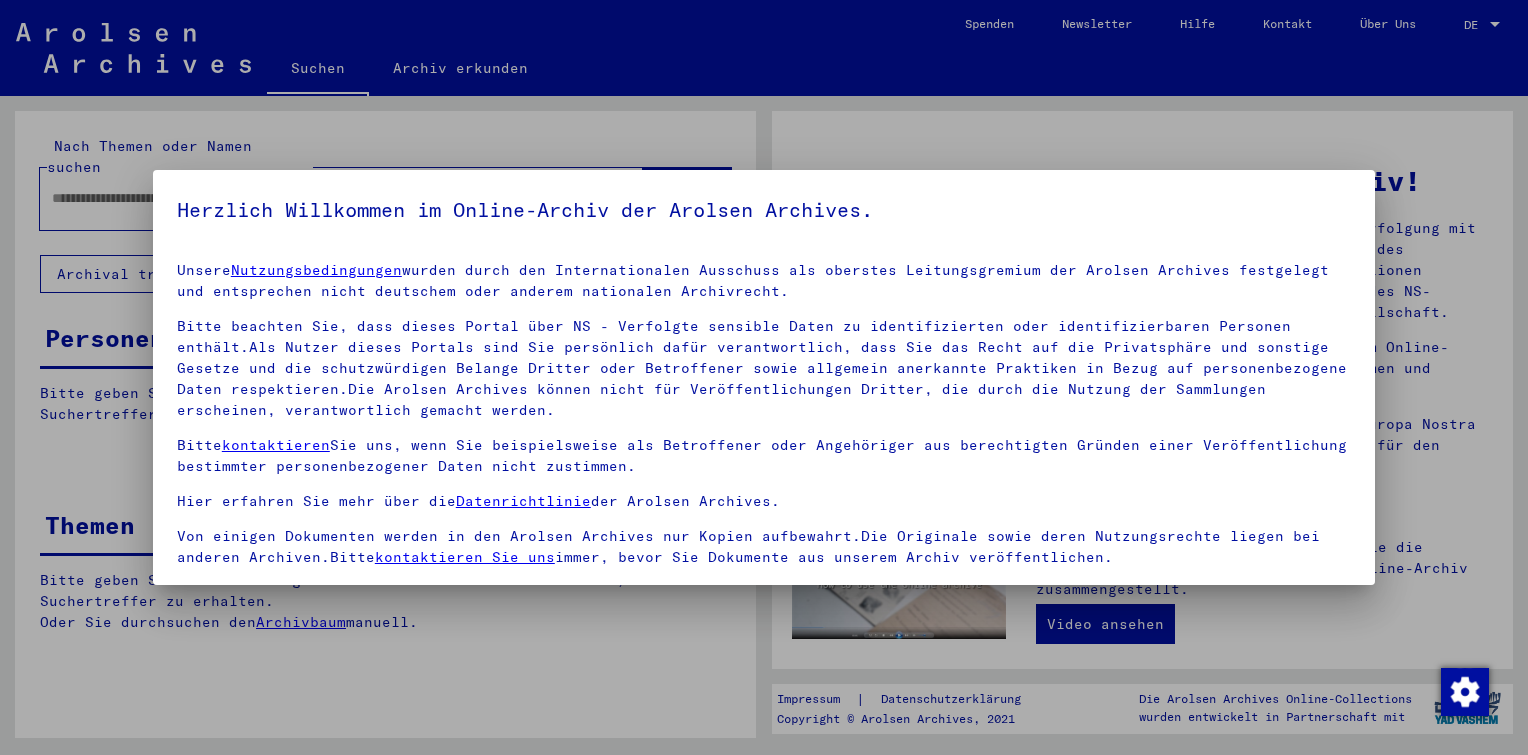 scroll, scrollTop: 0, scrollLeft: 0, axis: both 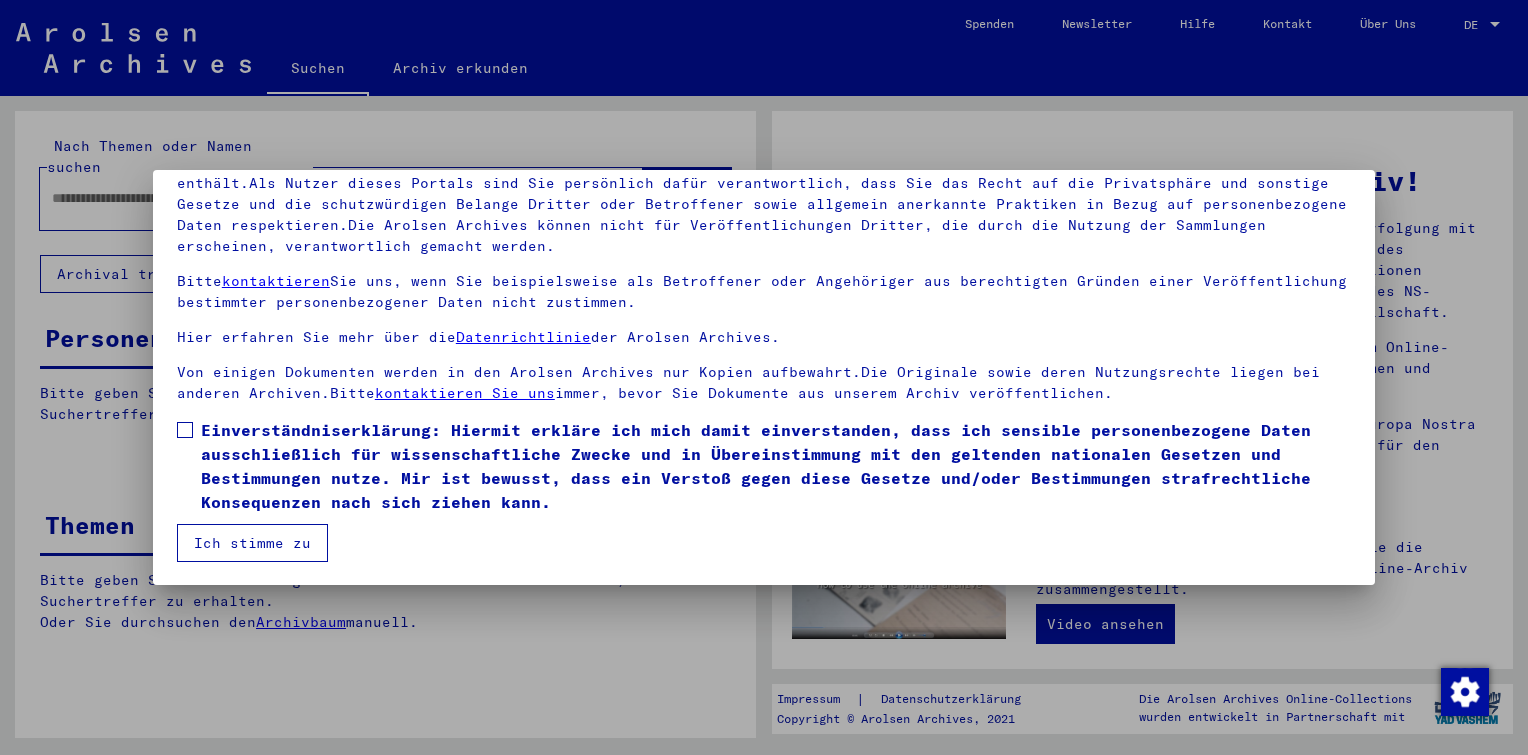 click at bounding box center (185, 430) 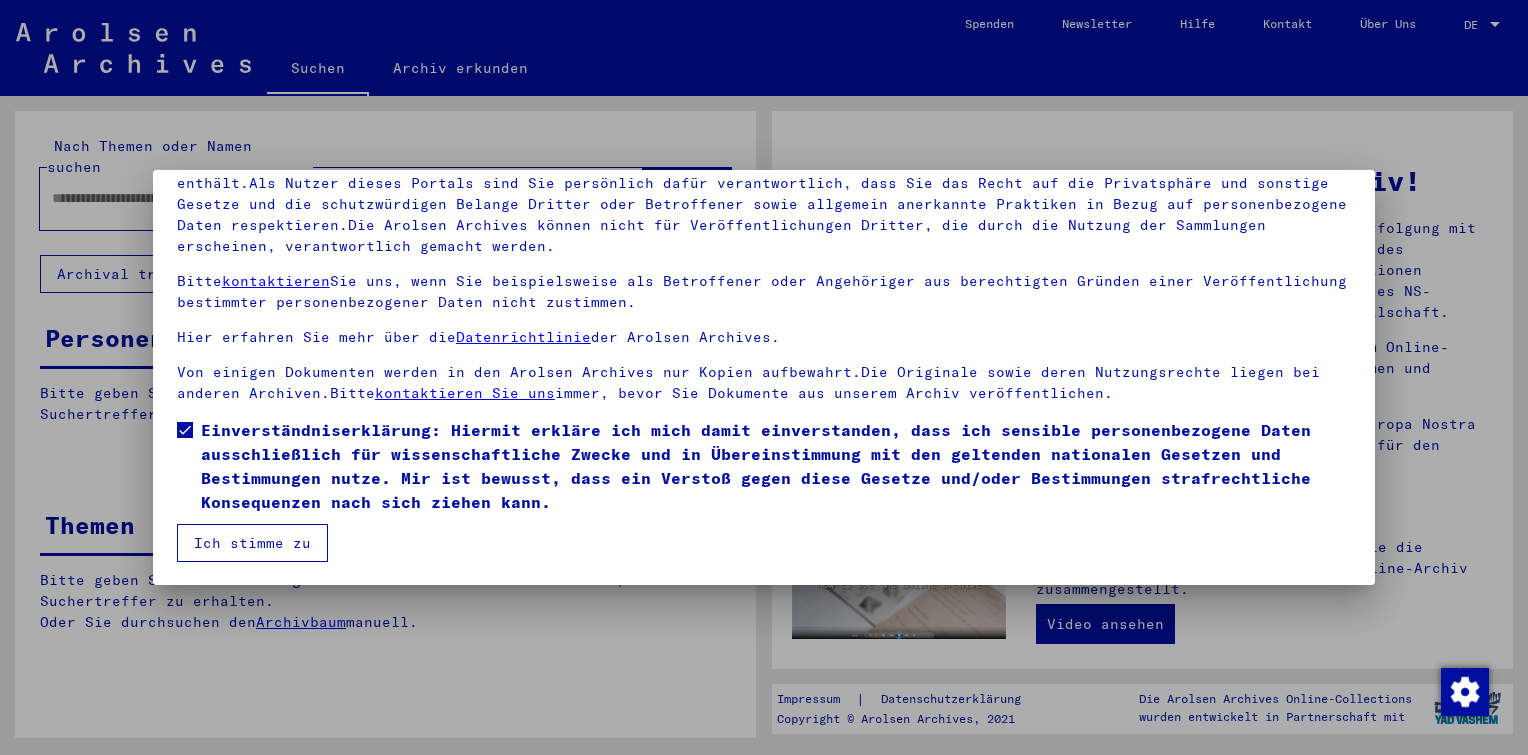 click on "Ich stimme zu" at bounding box center (252, 543) 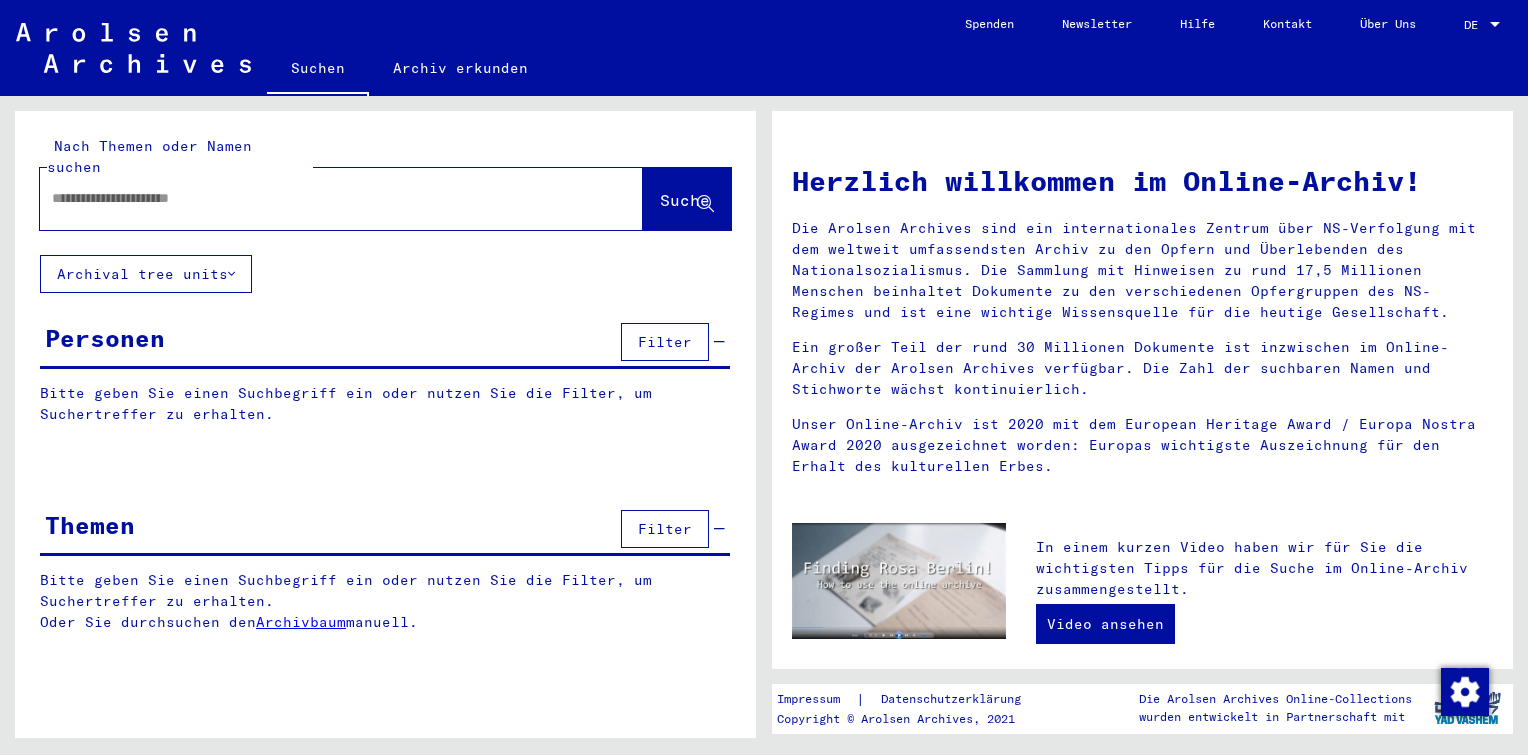 click 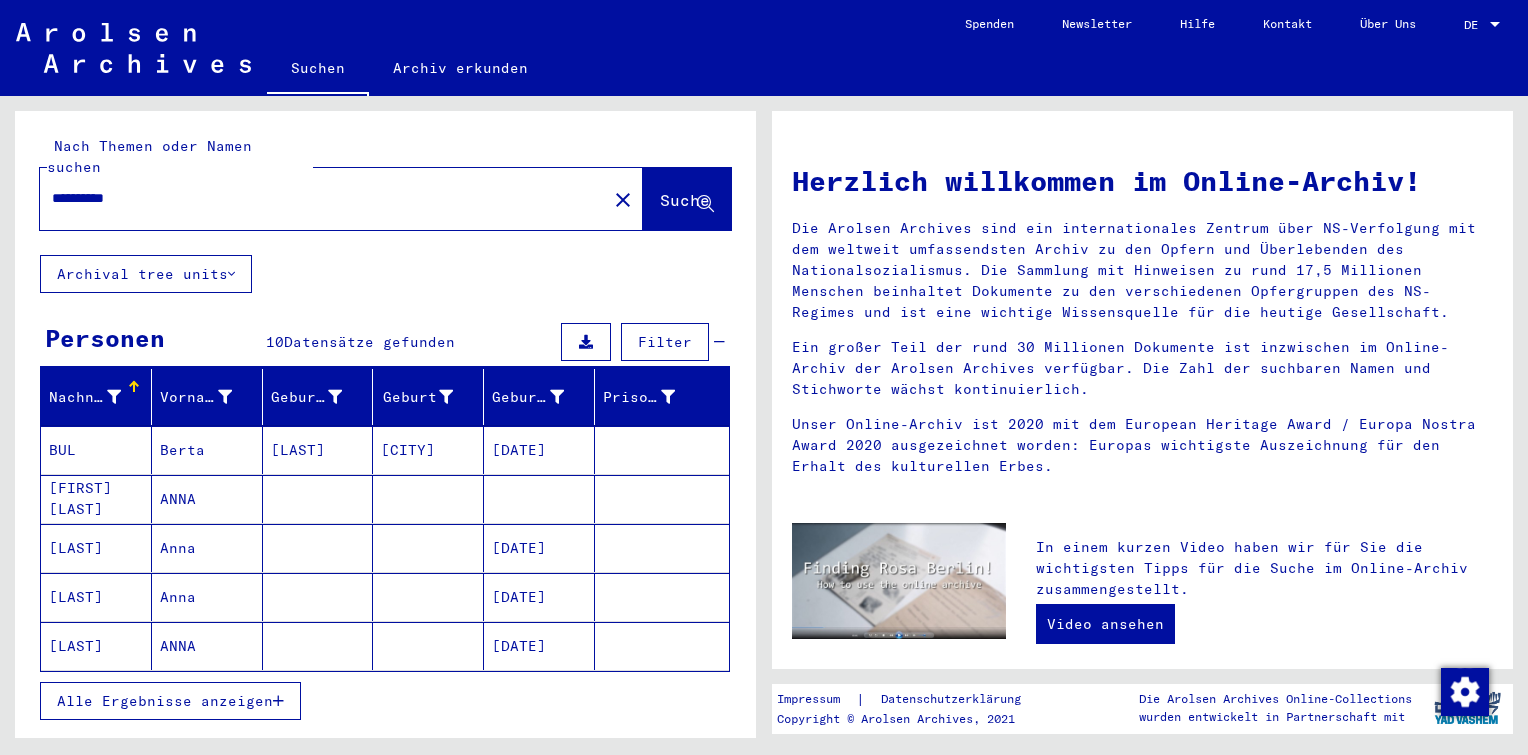 click at bounding box center [318, 597] 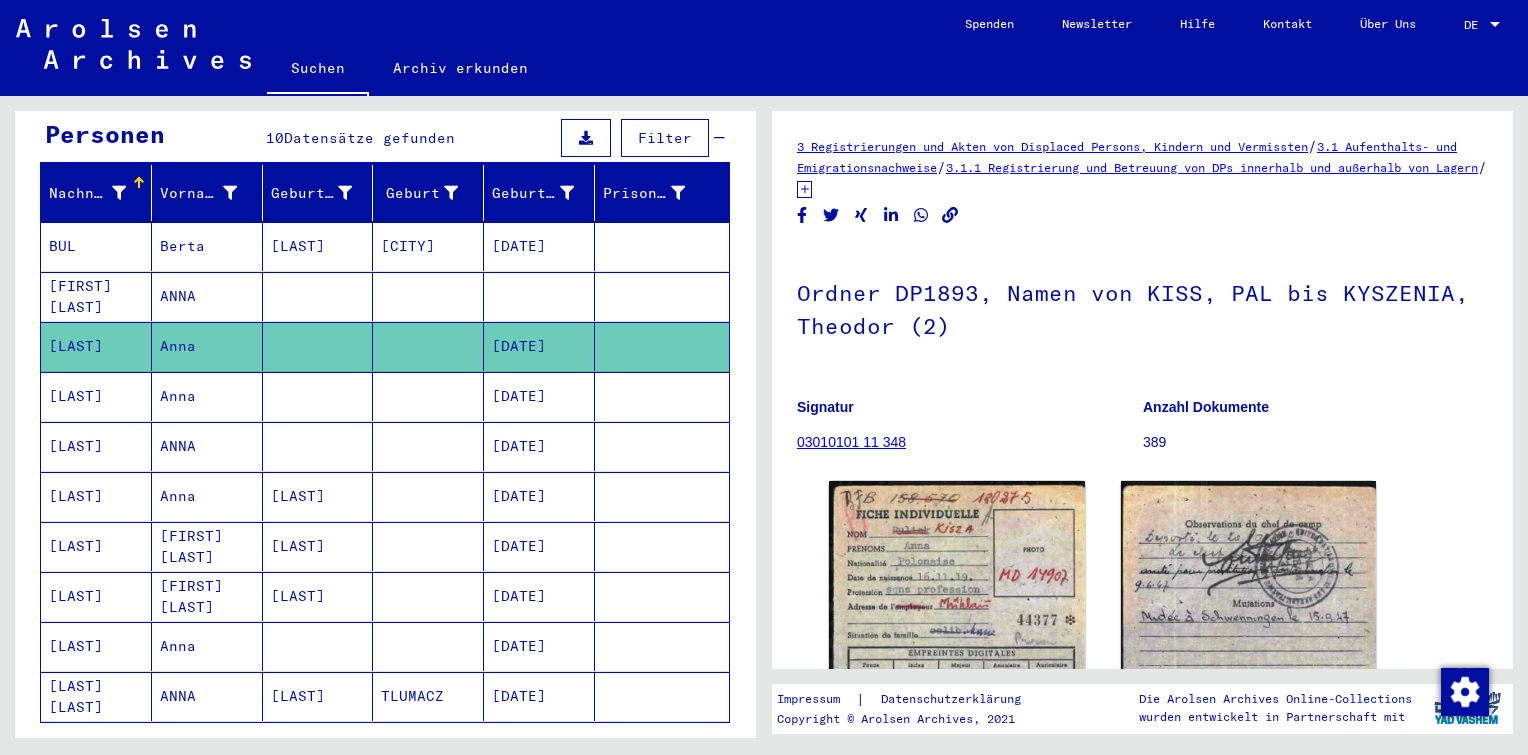 scroll, scrollTop: 204, scrollLeft: 0, axis: vertical 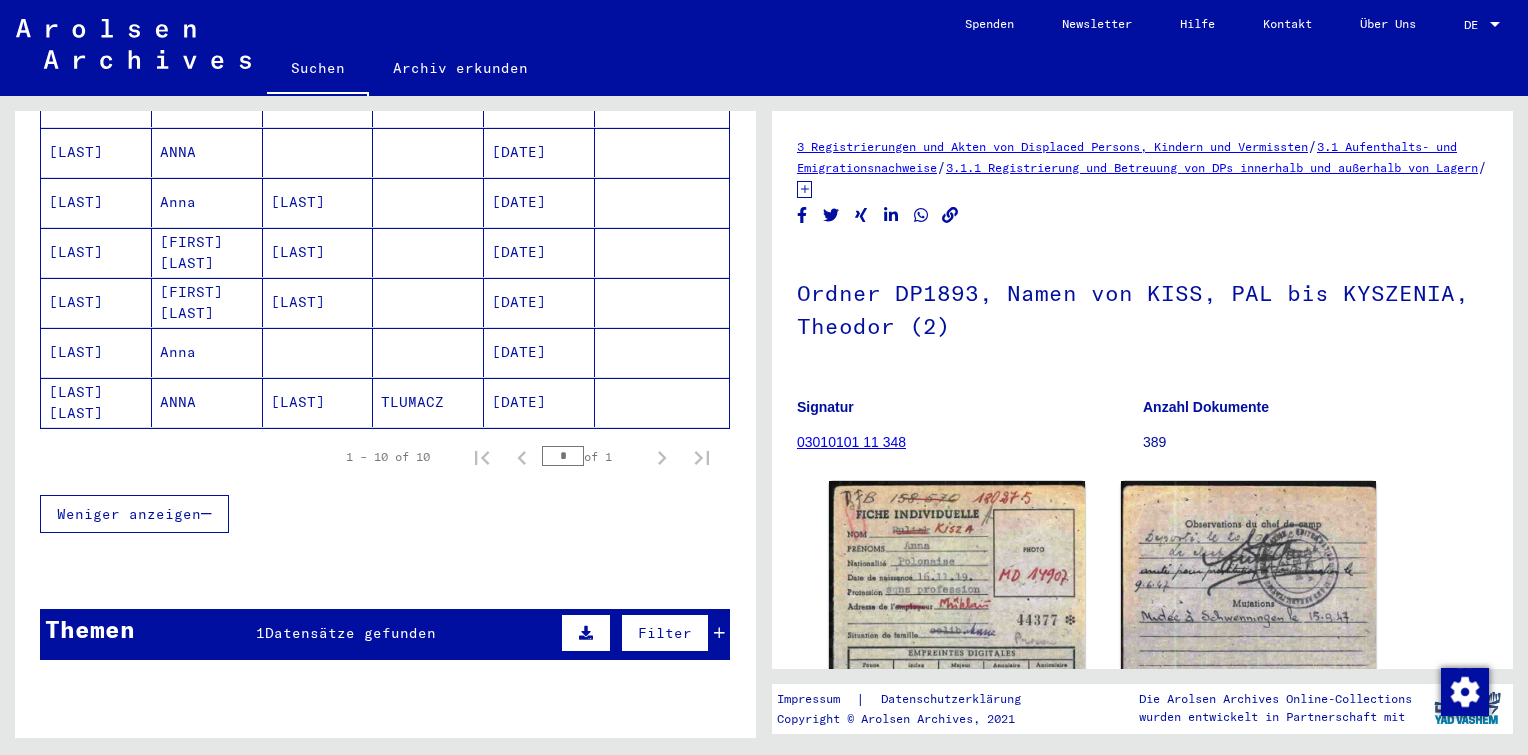 click on "[DATE]" 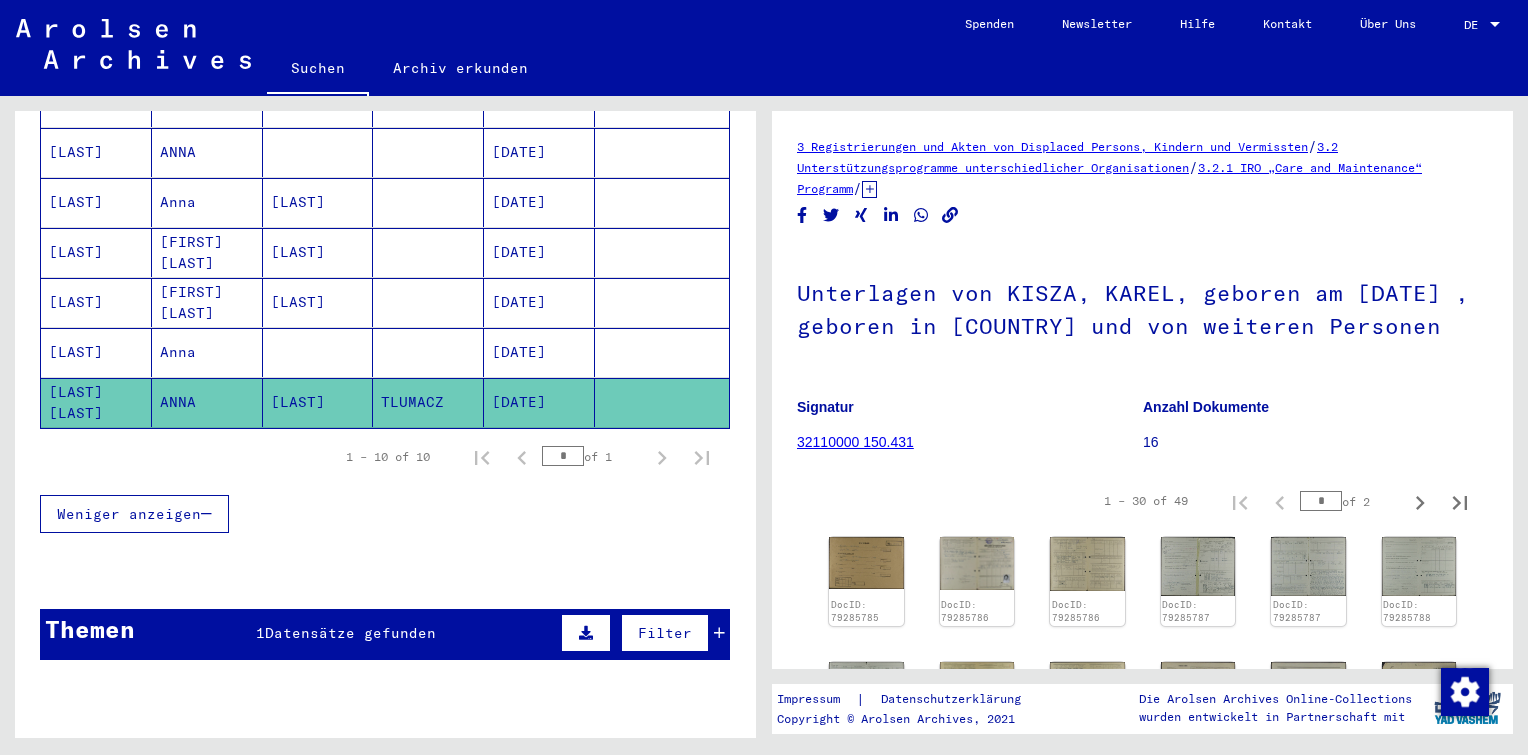 scroll, scrollTop: 0, scrollLeft: 0, axis: both 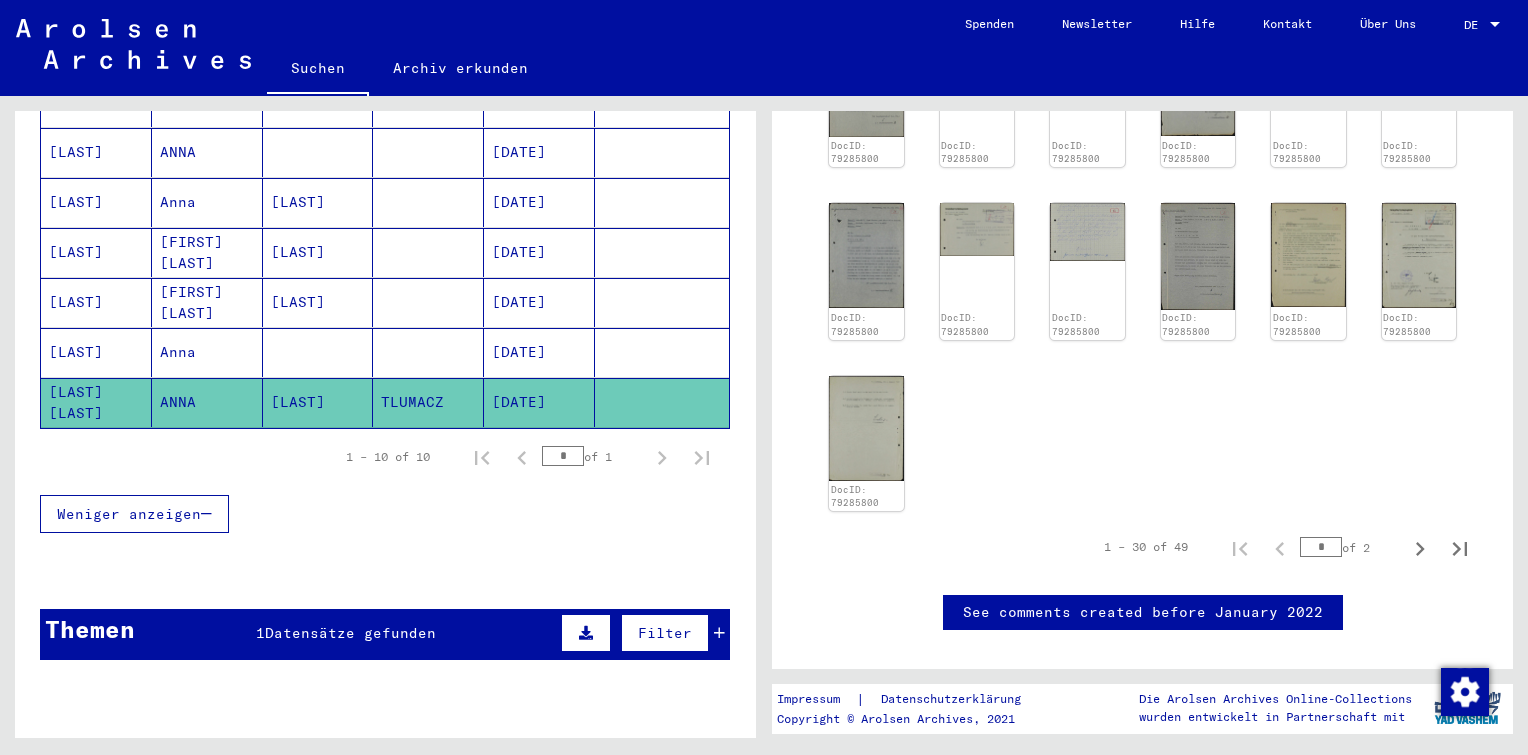 click on "[DATE]" at bounding box center (539, 402) 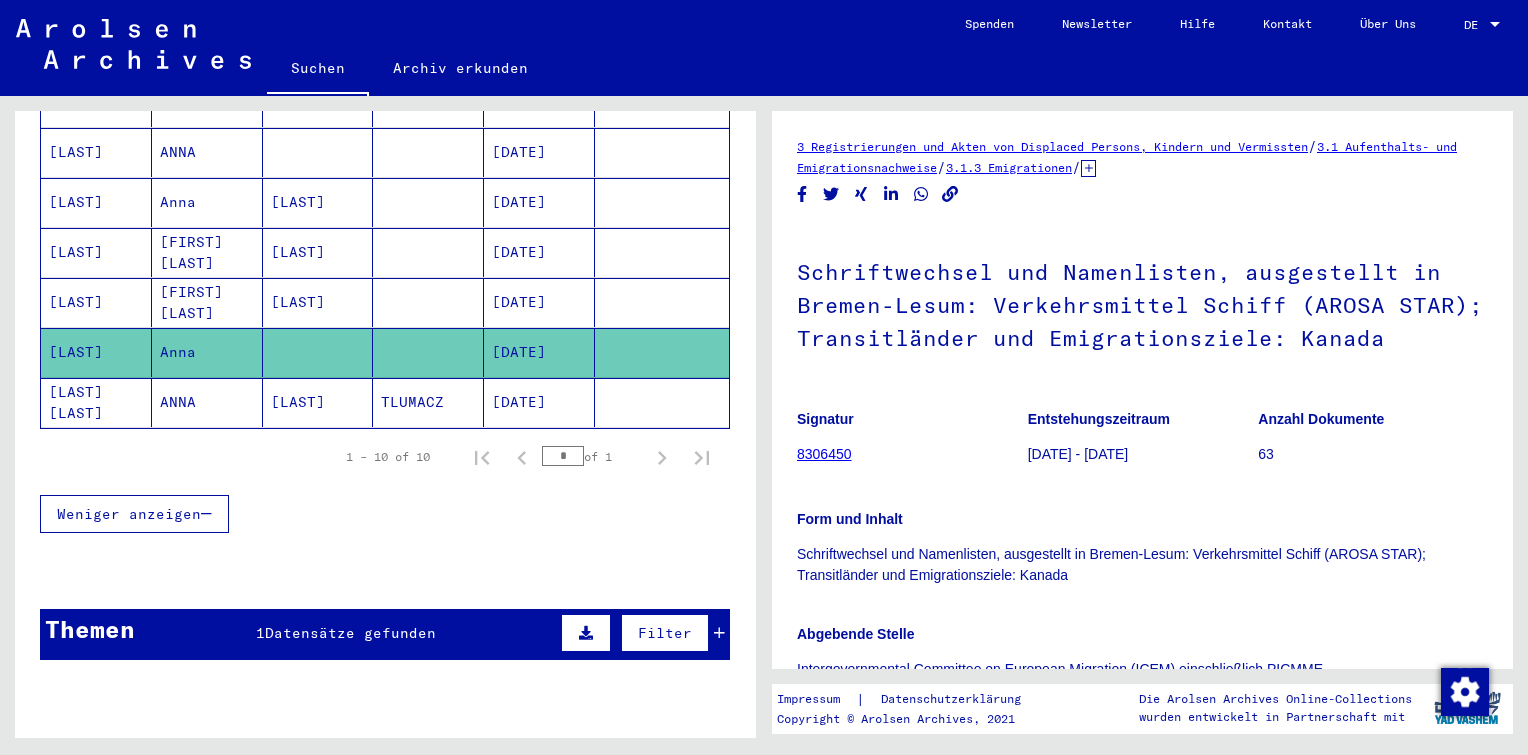 scroll, scrollTop: 0, scrollLeft: 0, axis: both 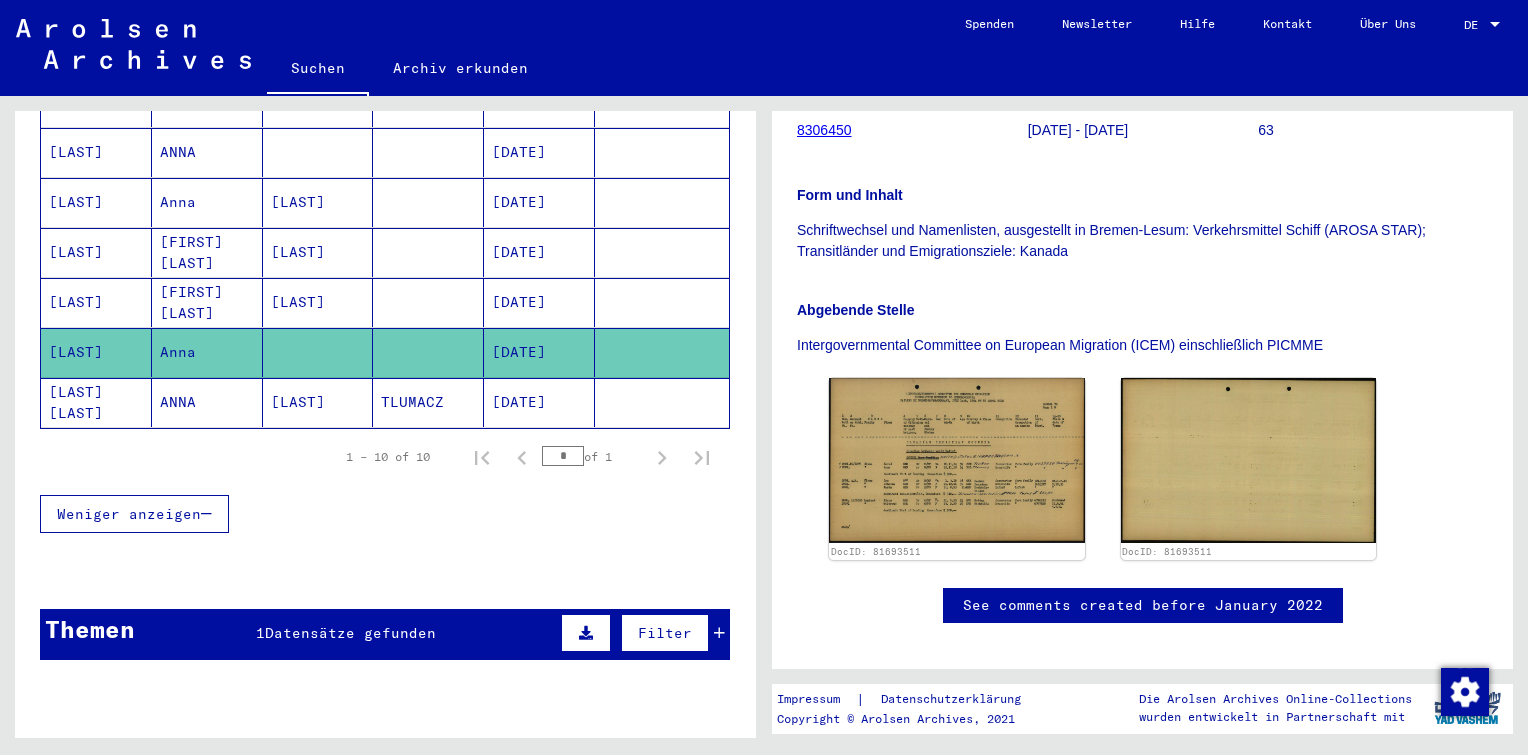 click at bounding box center [428, 352] 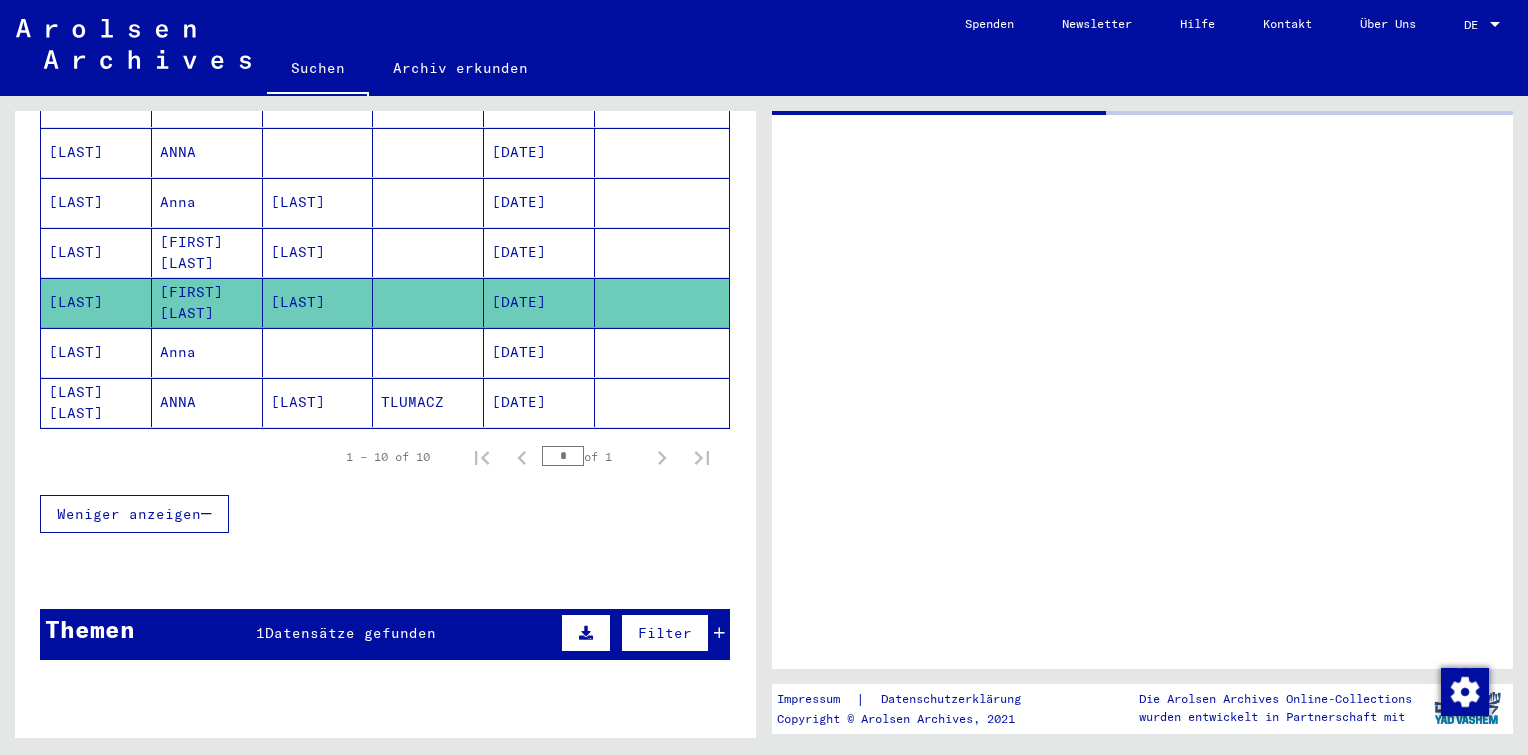 scroll, scrollTop: 0, scrollLeft: 0, axis: both 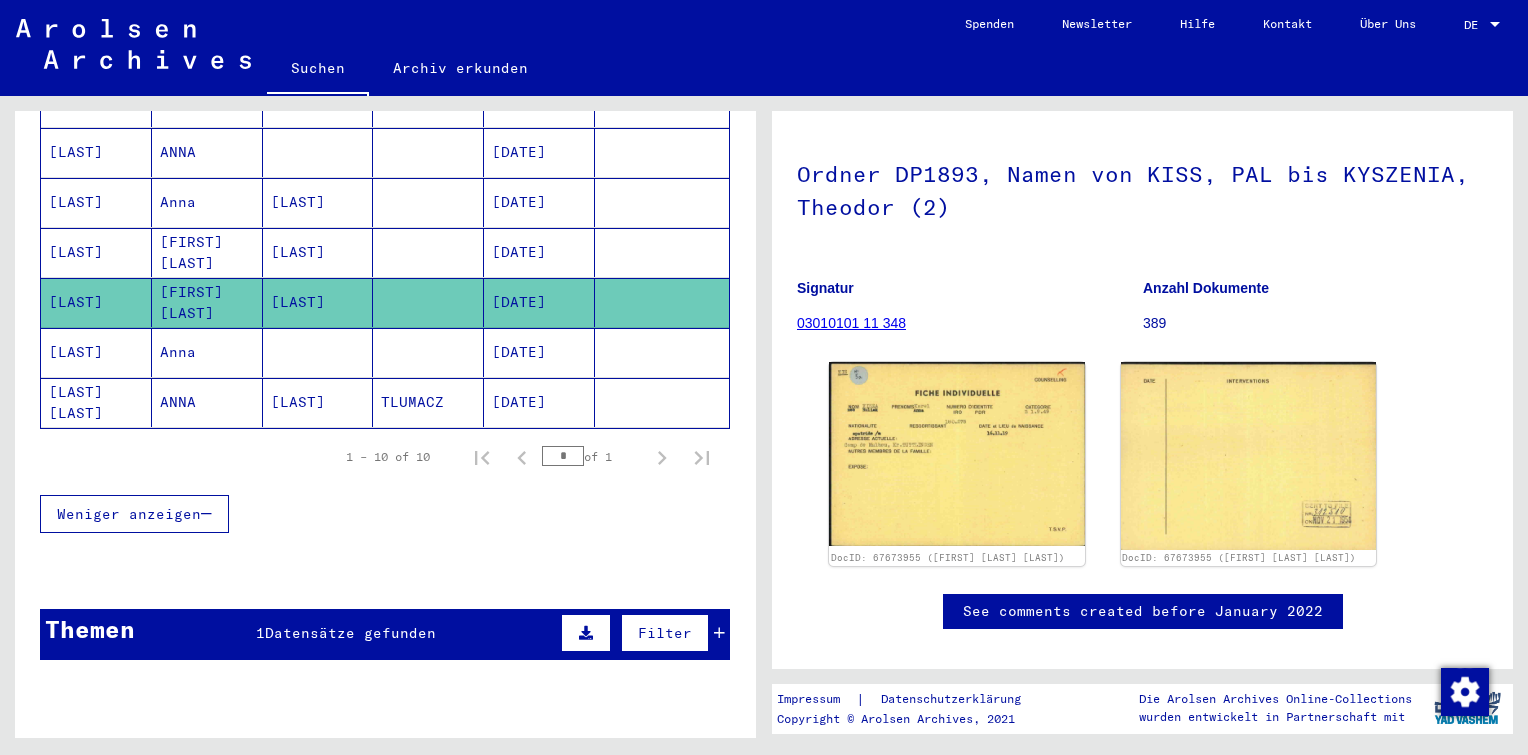 click on "[DATE]" at bounding box center (539, 302) 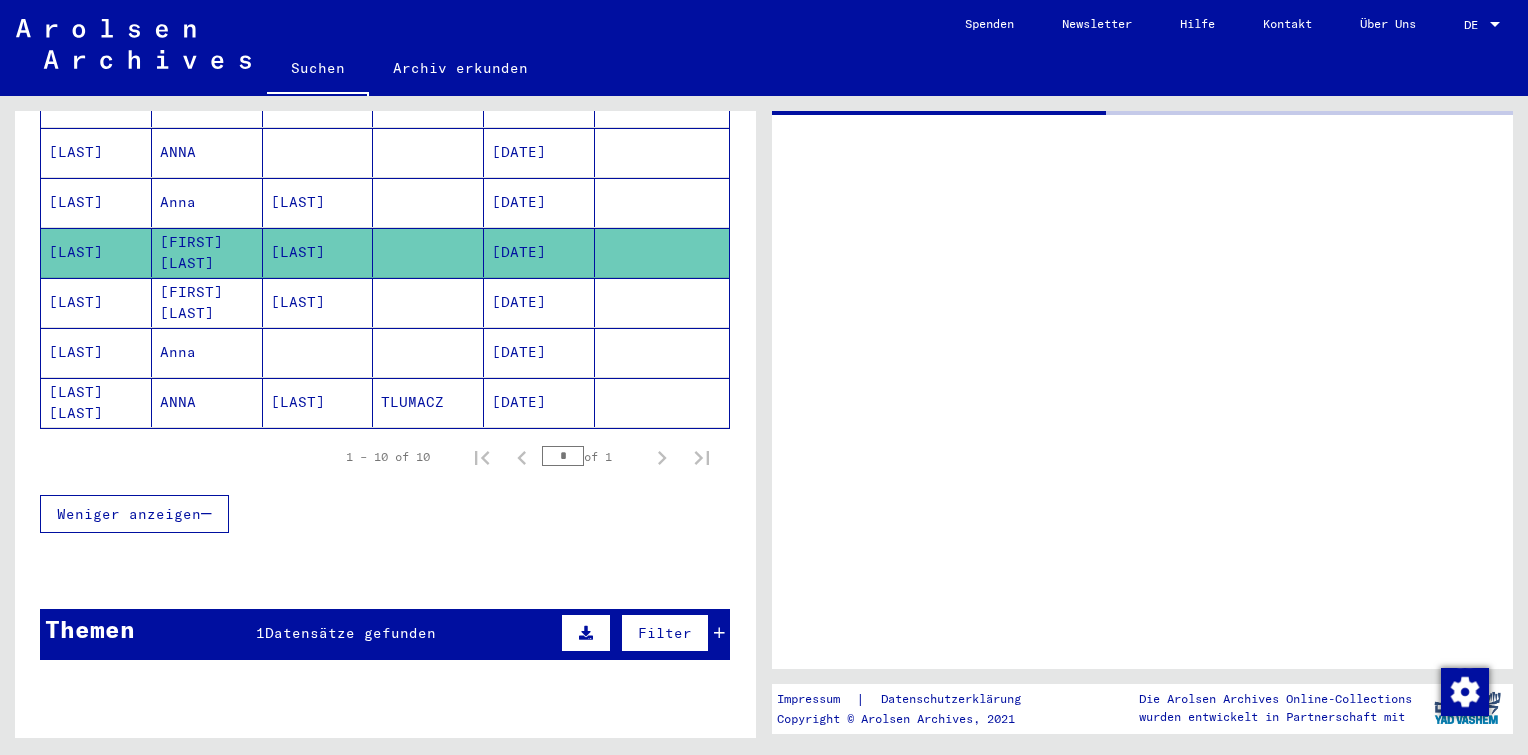 scroll, scrollTop: 0, scrollLeft: 0, axis: both 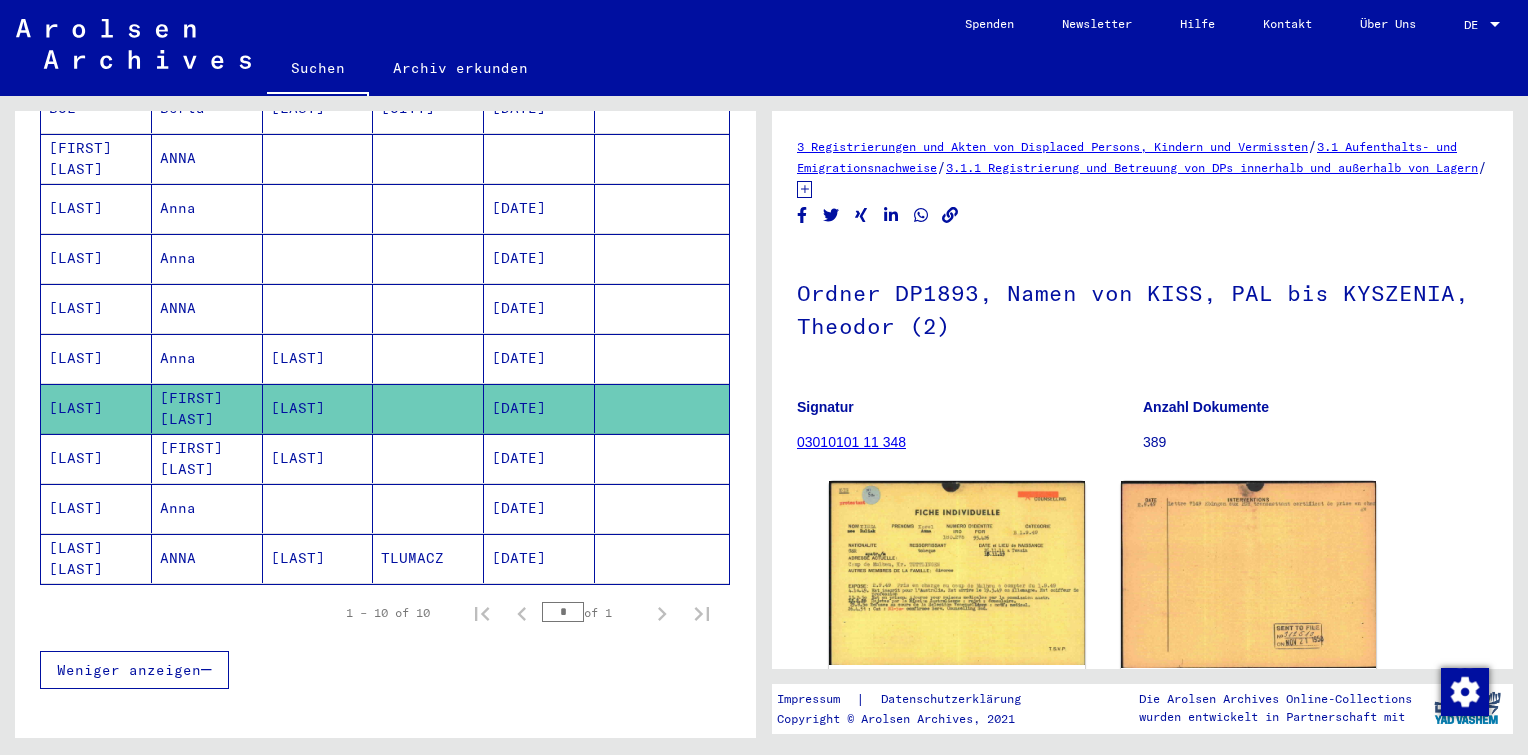 click on "[DATE]" at bounding box center [539, 408] 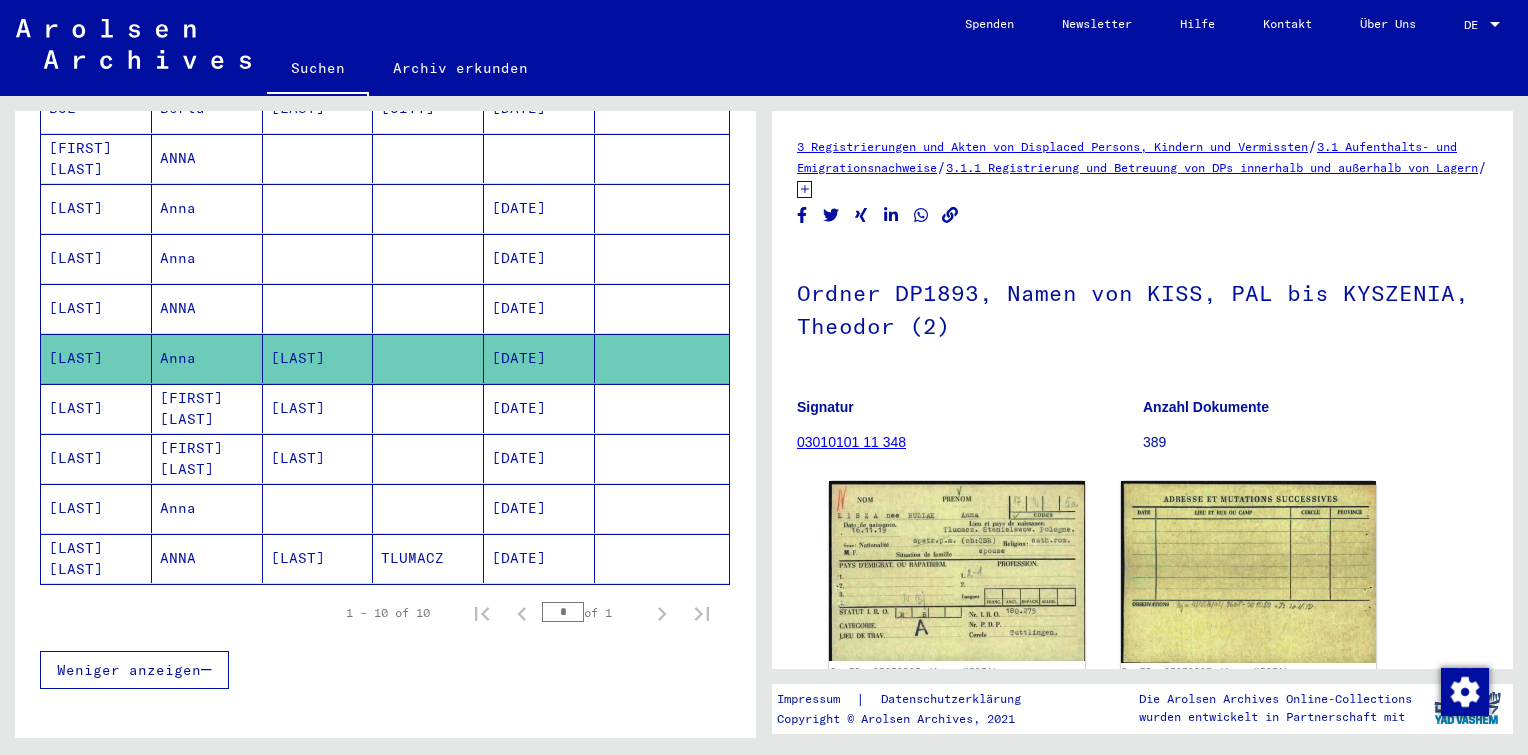 click at bounding box center (428, 358) 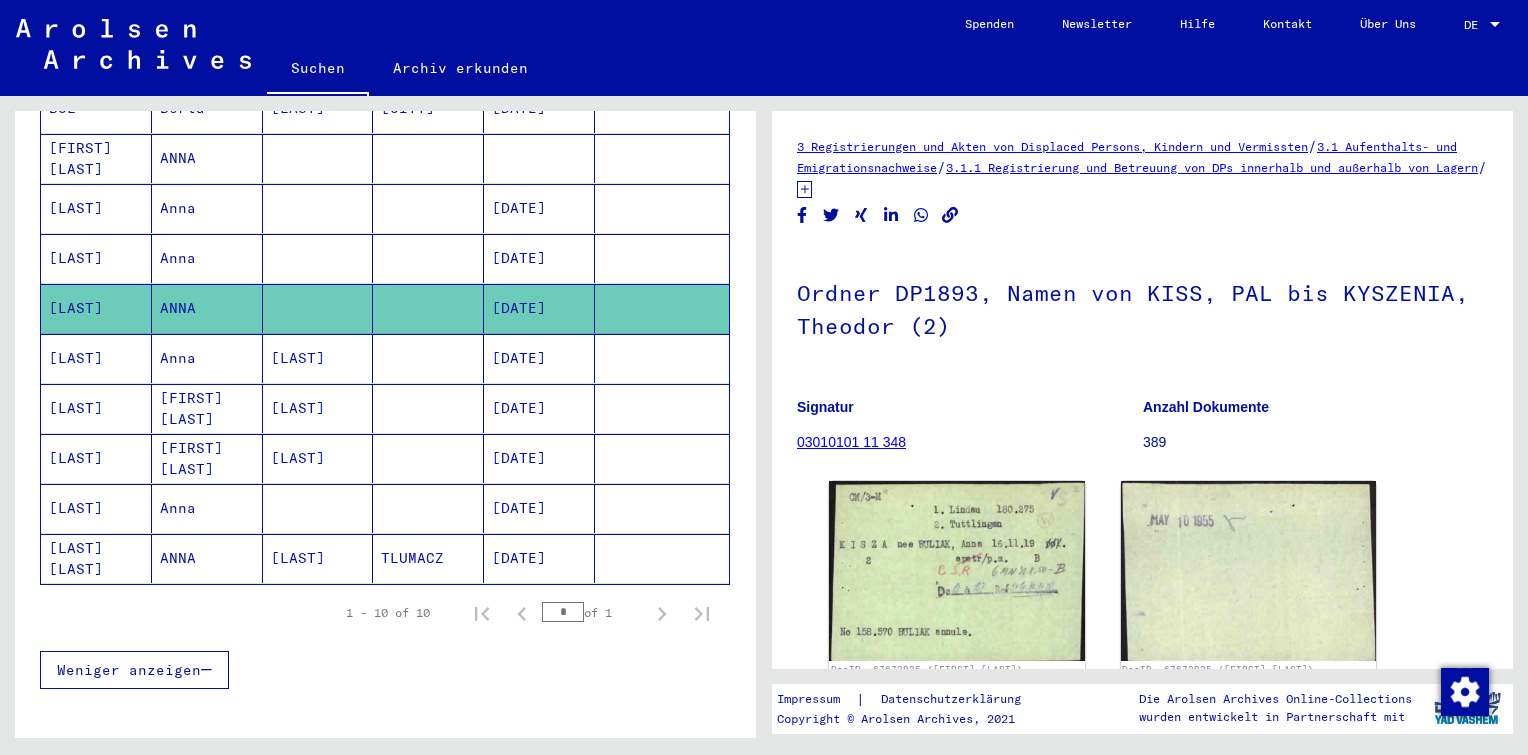 click at bounding box center (428, 308) 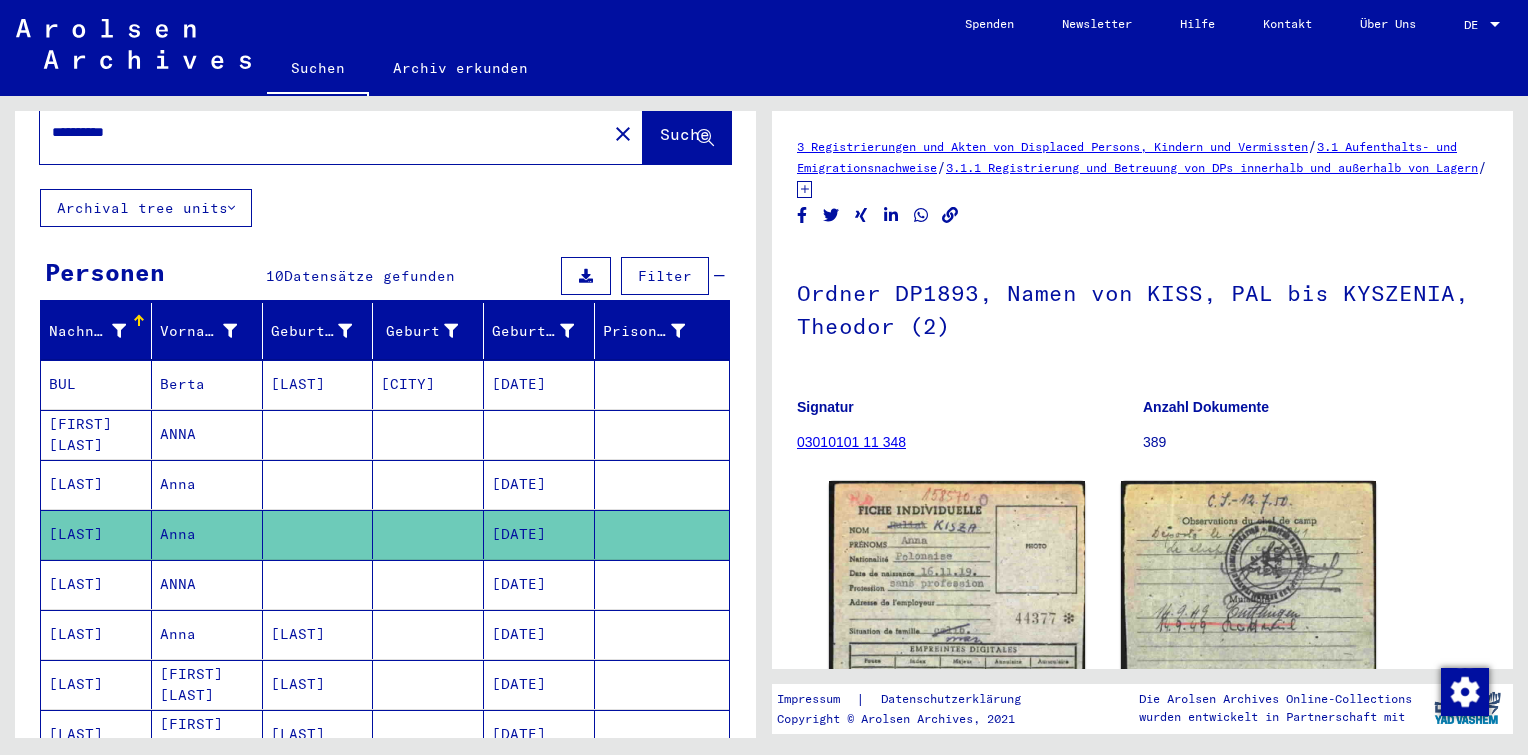 scroll, scrollTop: 64, scrollLeft: 0, axis: vertical 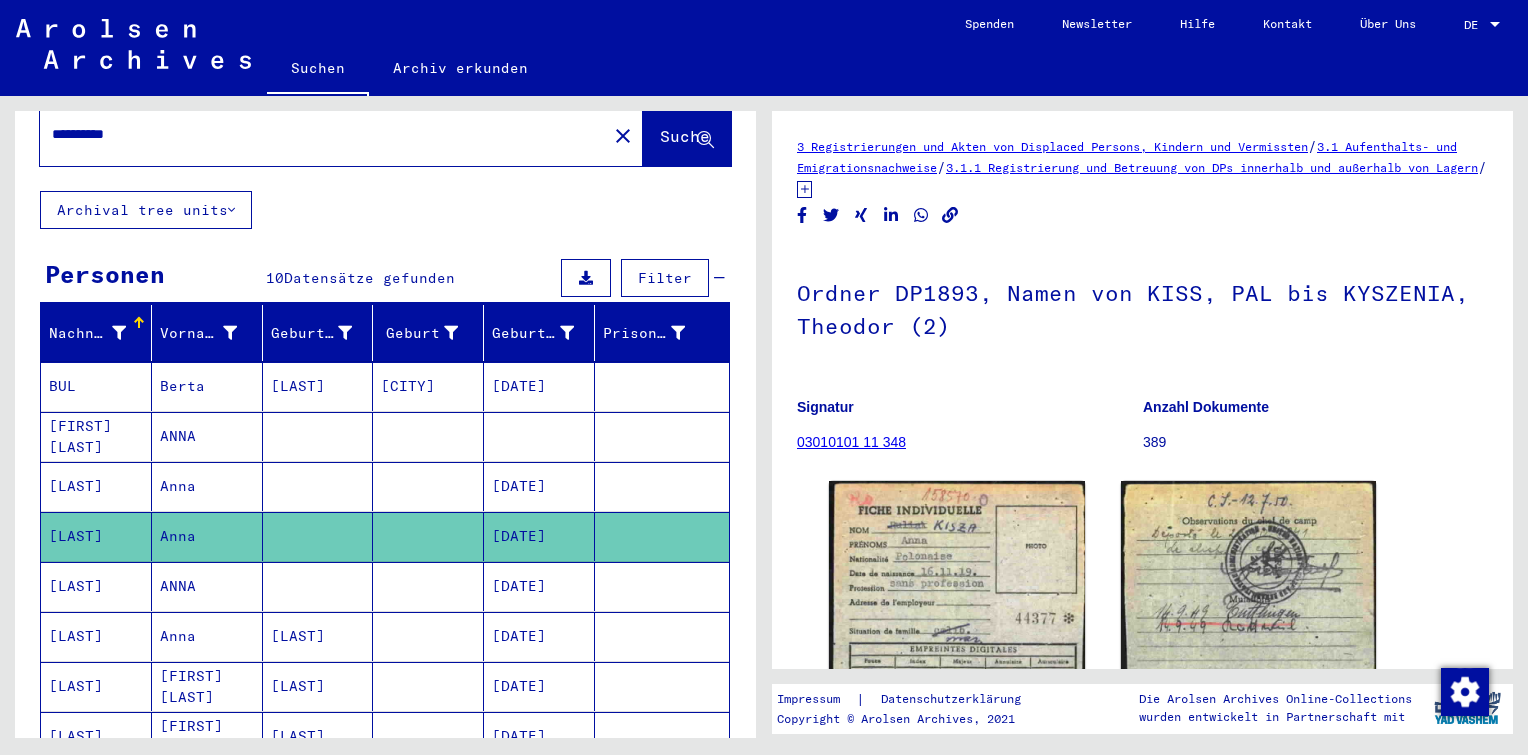 click at bounding box center (428, 536) 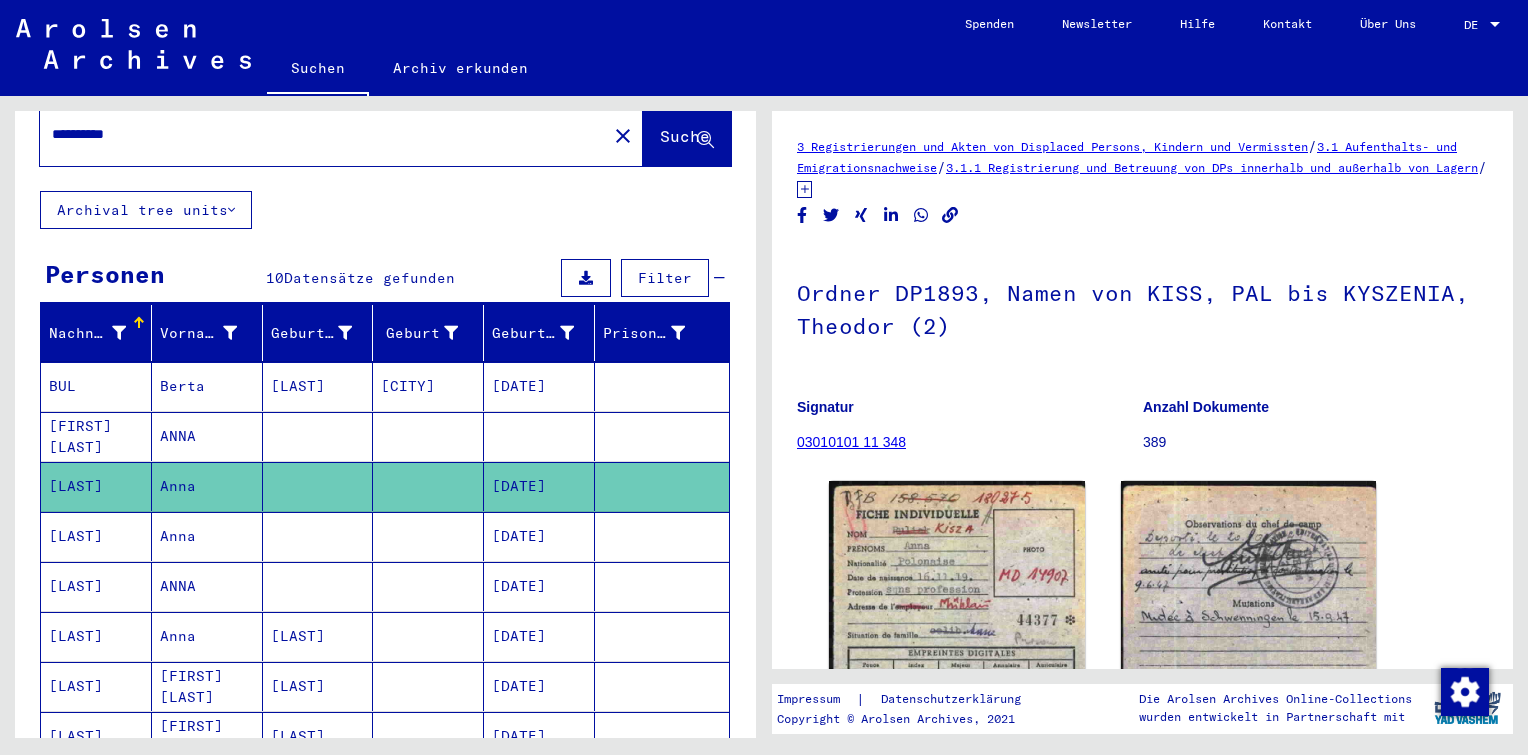 click at bounding box center (318, 486) 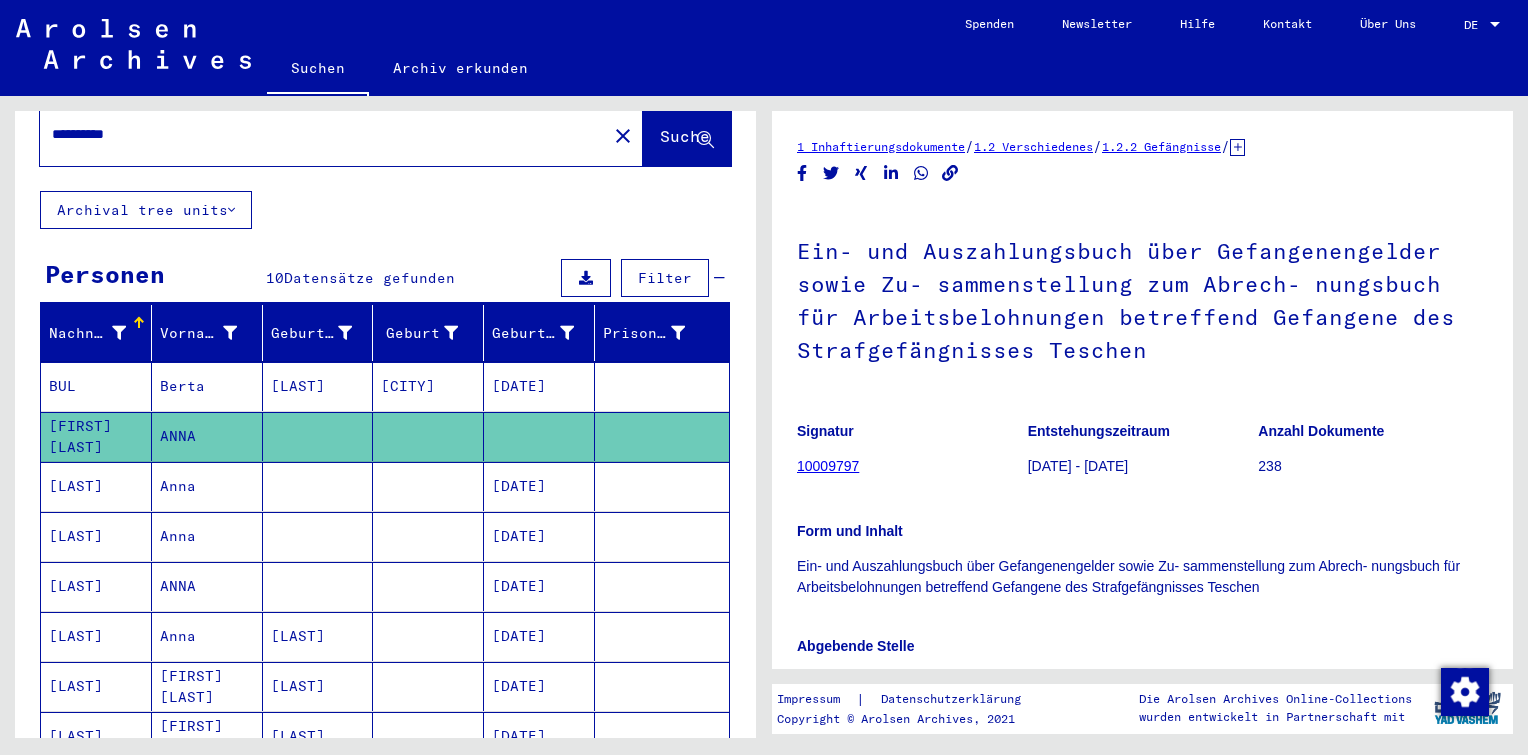 click on "Geburtsname" at bounding box center [318, 333] 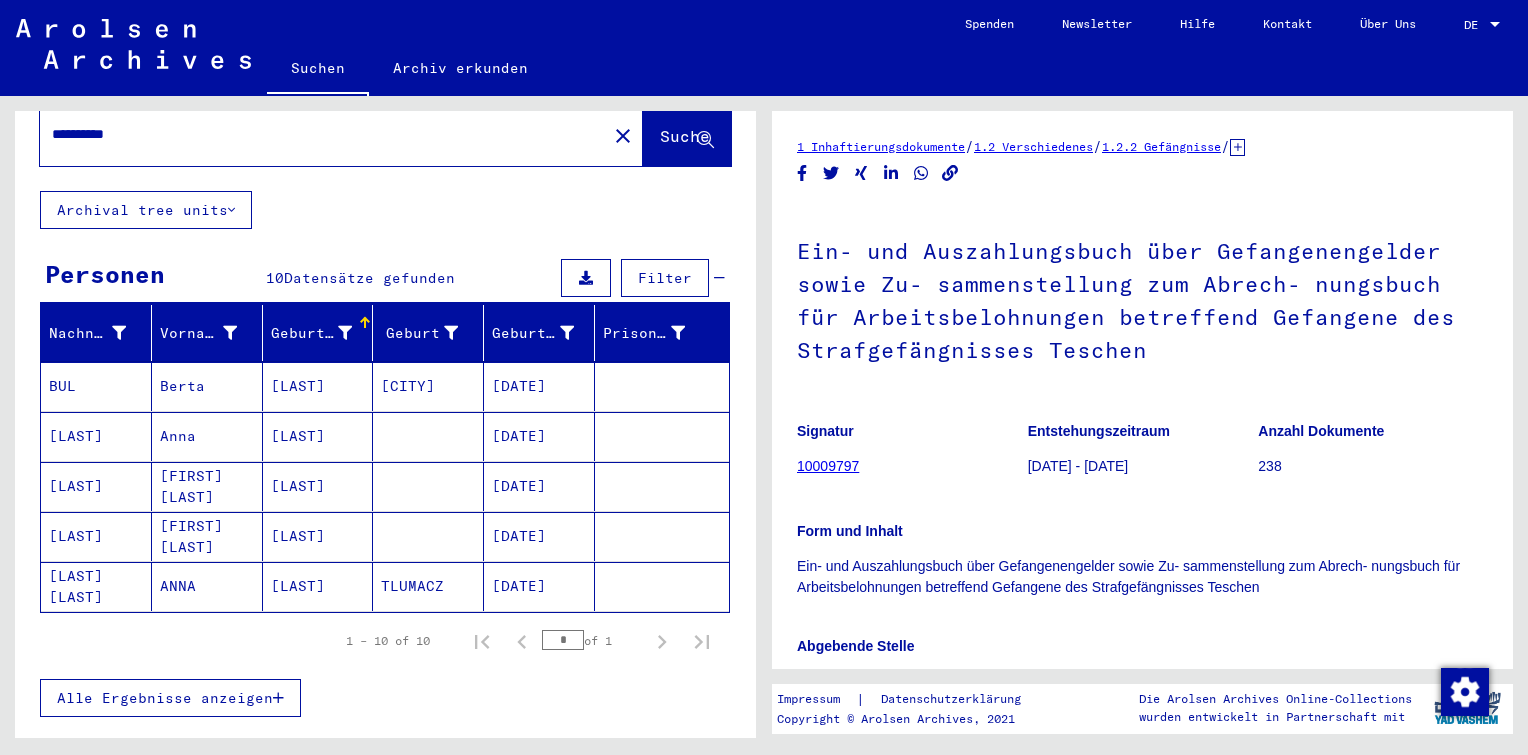 scroll, scrollTop: 0, scrollLeft: 0, axis: both 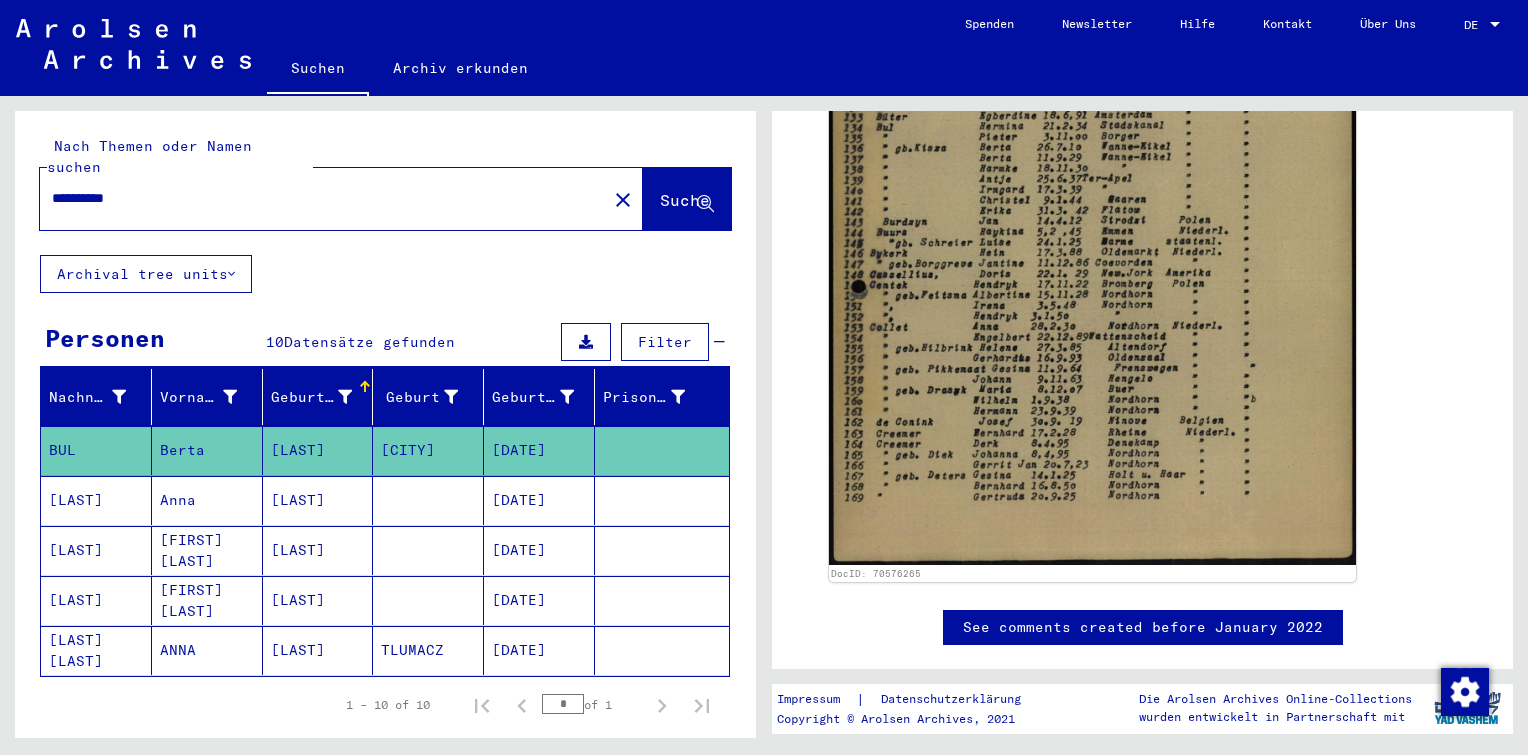 drag, startPoint x: 167, startPoint y: 184, endPoint x: 0, endPoint y: 154, distance: 169.67322 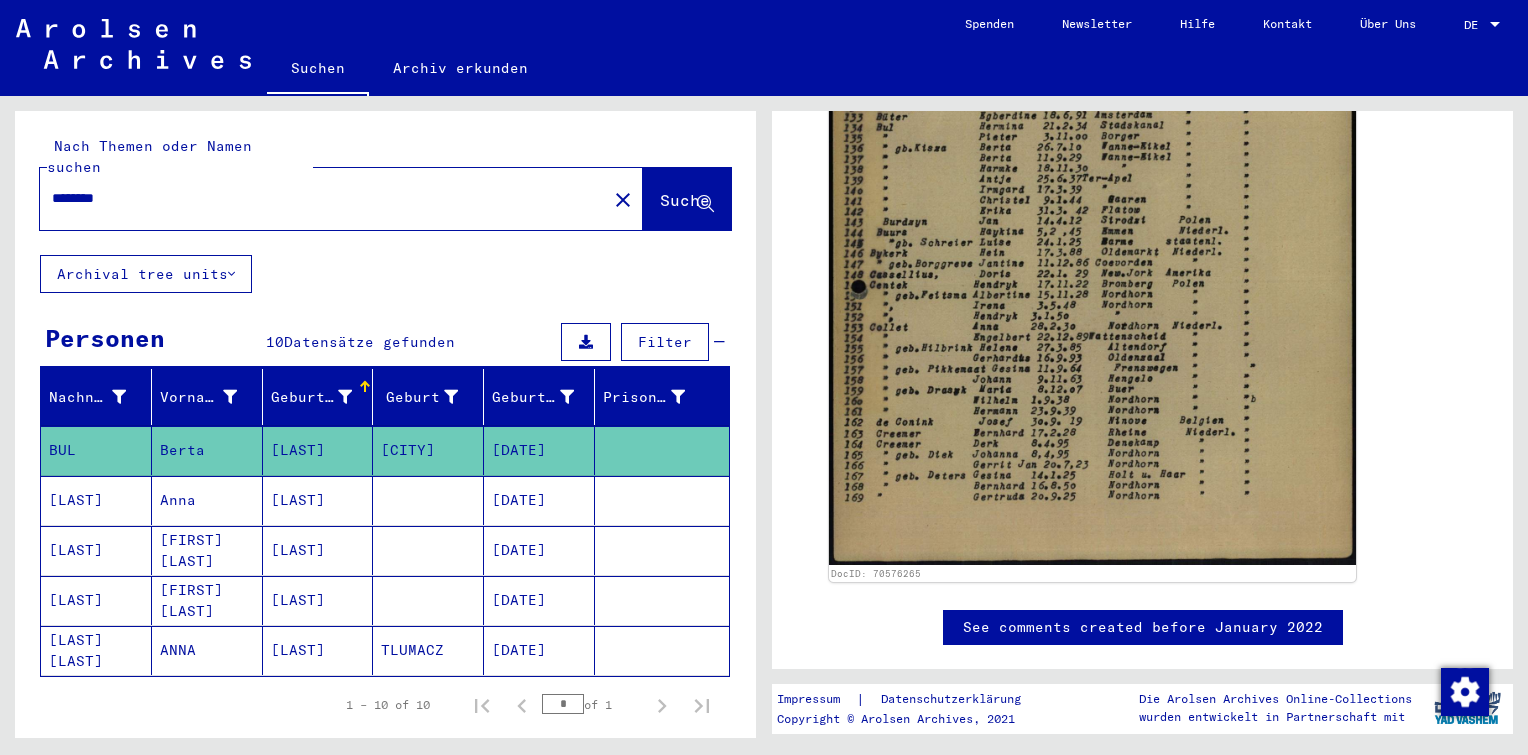type on "********" 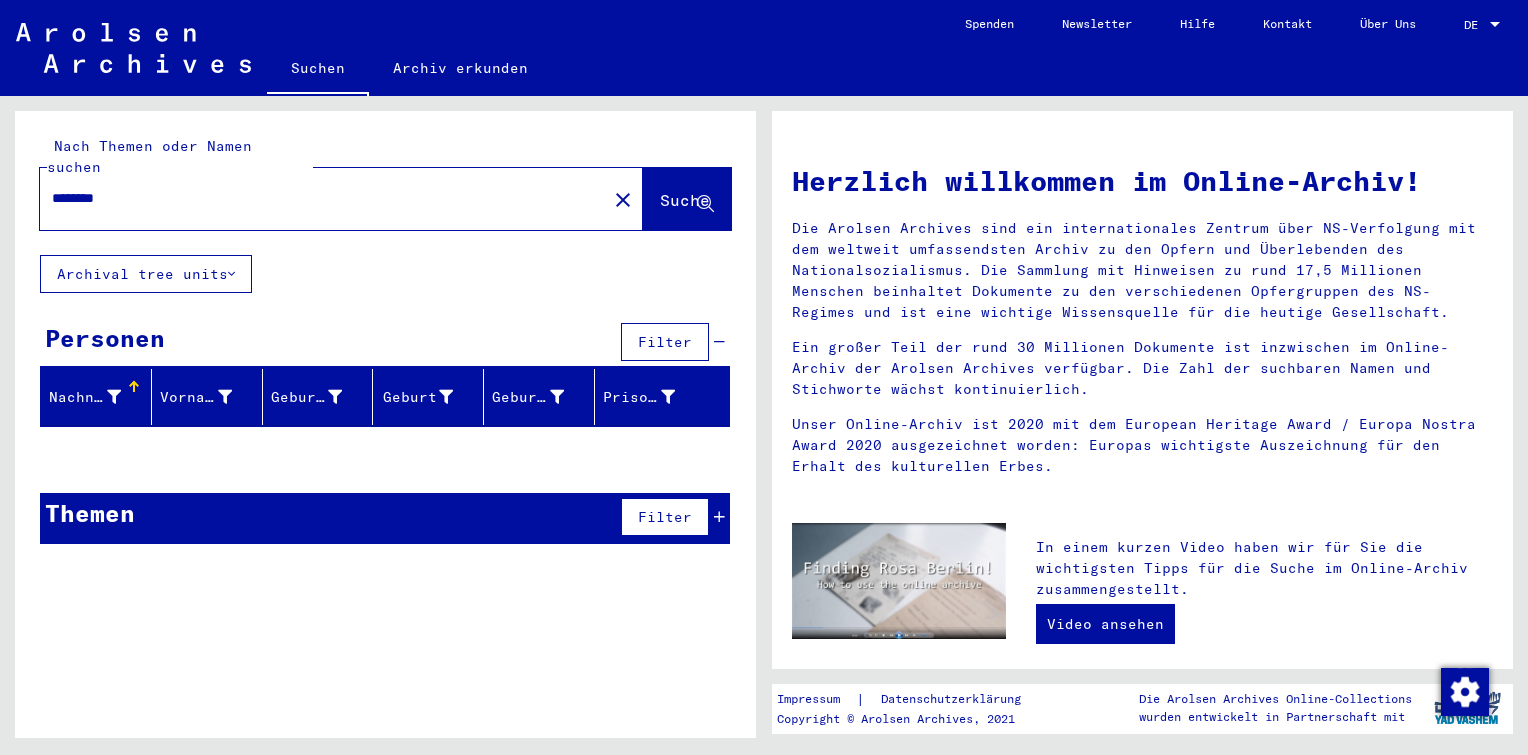 click on "Archiv erkunden" 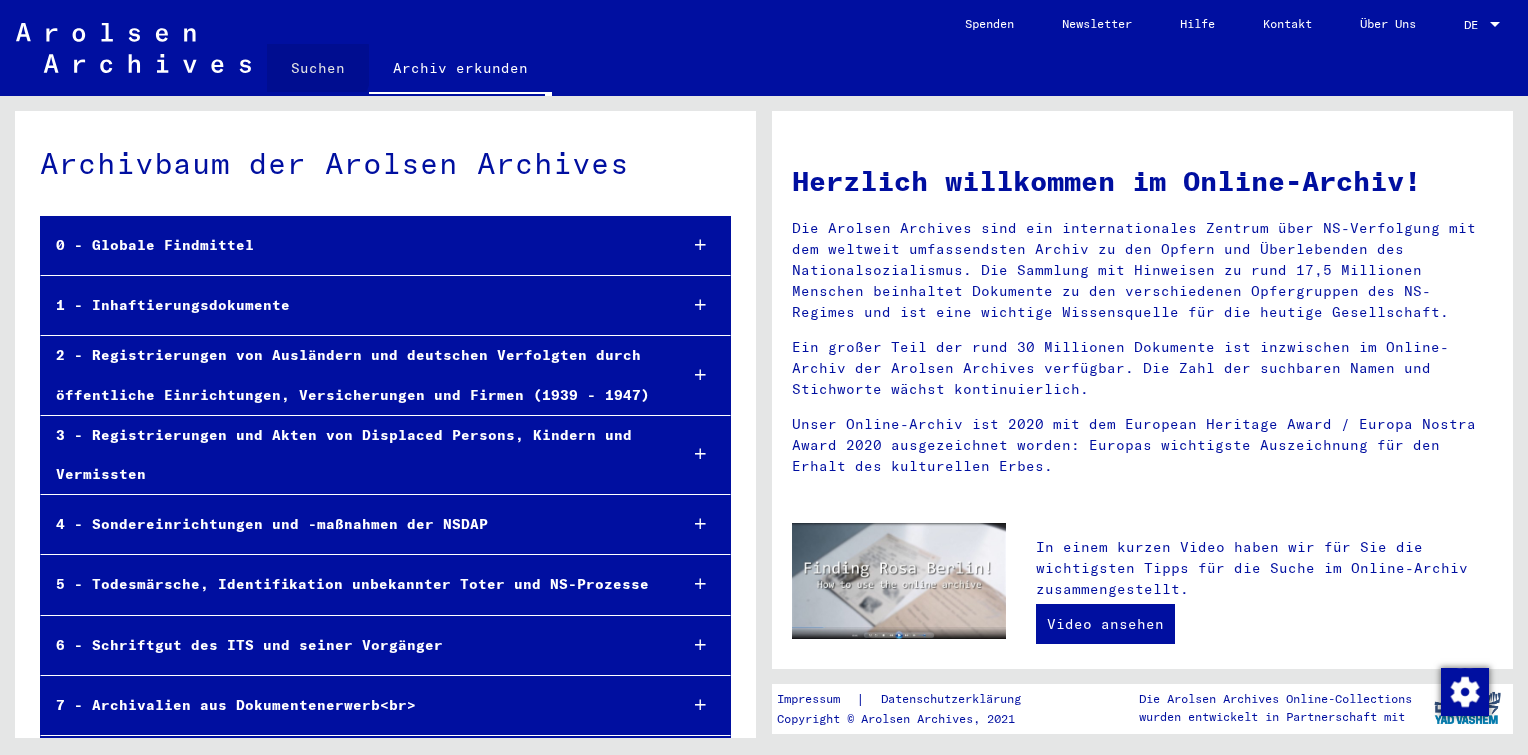 click on "Suchen" 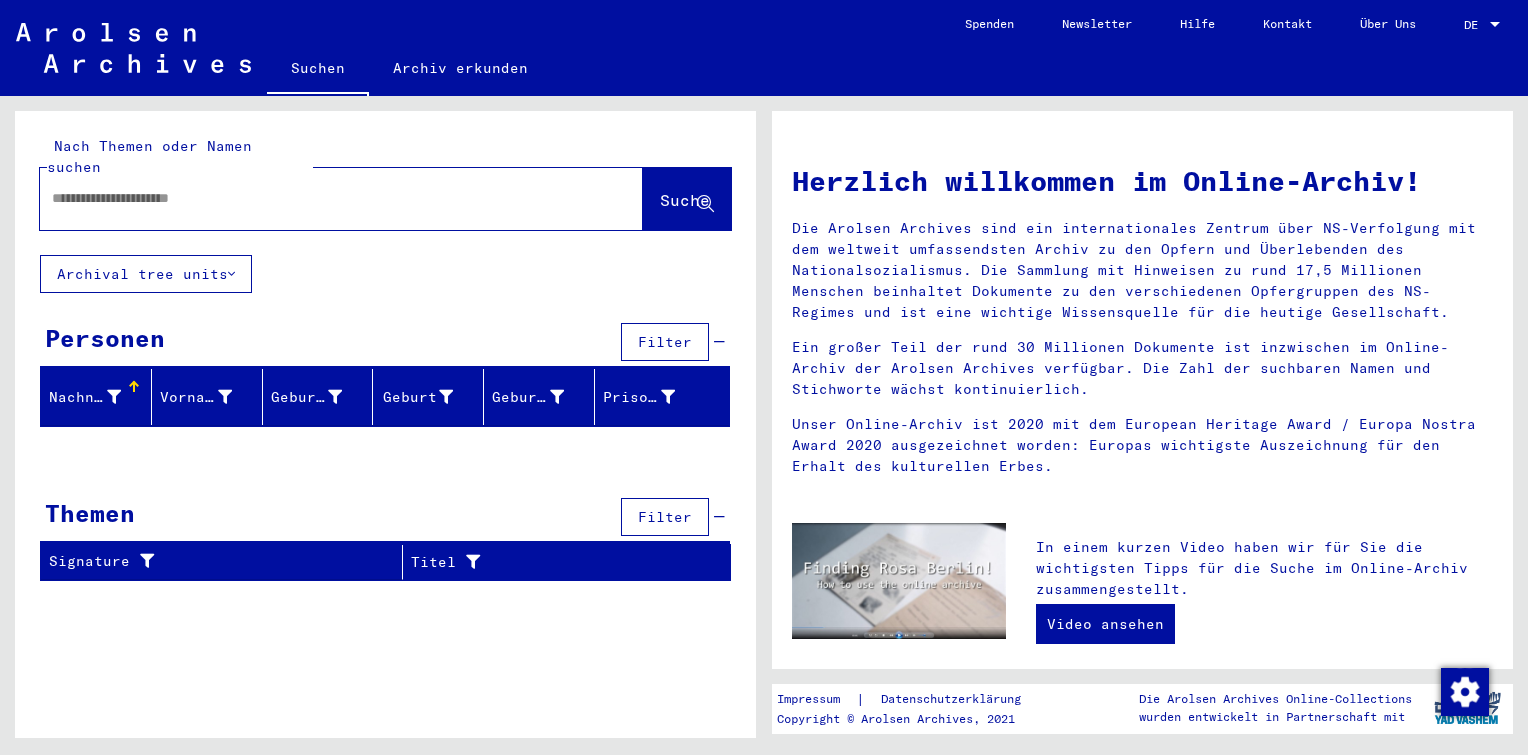 click at bounding box center [317, 198] 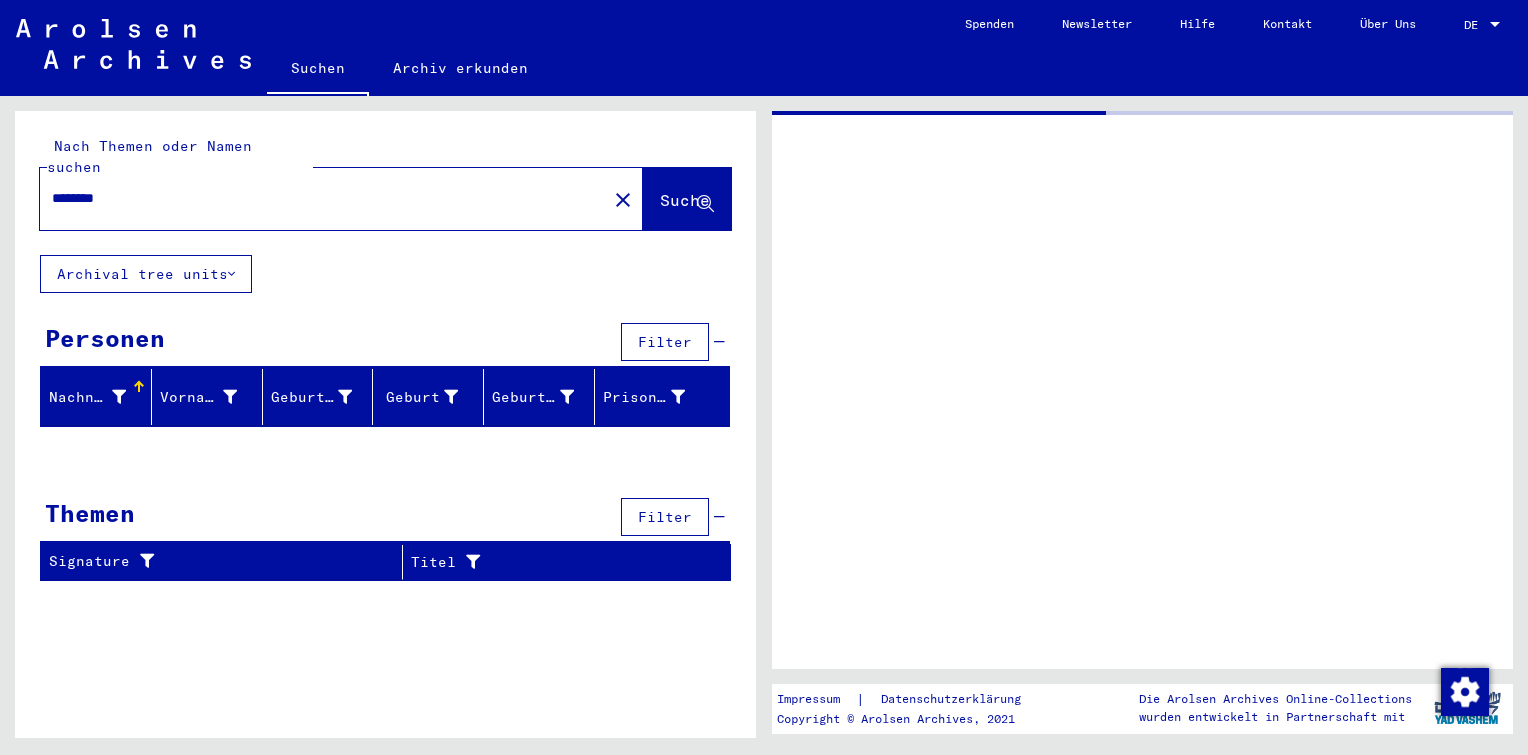 type on "**********" 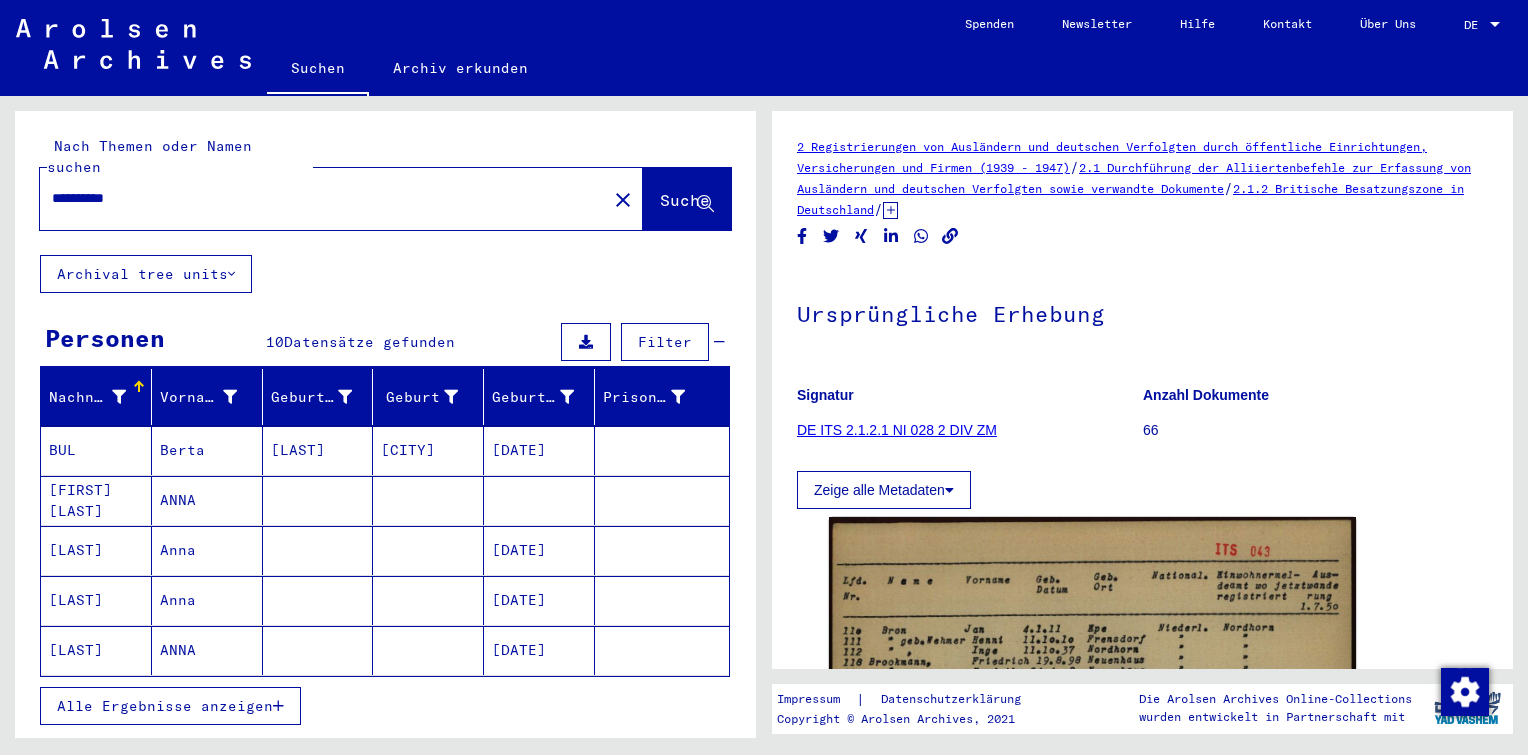 scroll, scrollTop: 0, scrollLeft: 0, axis: both 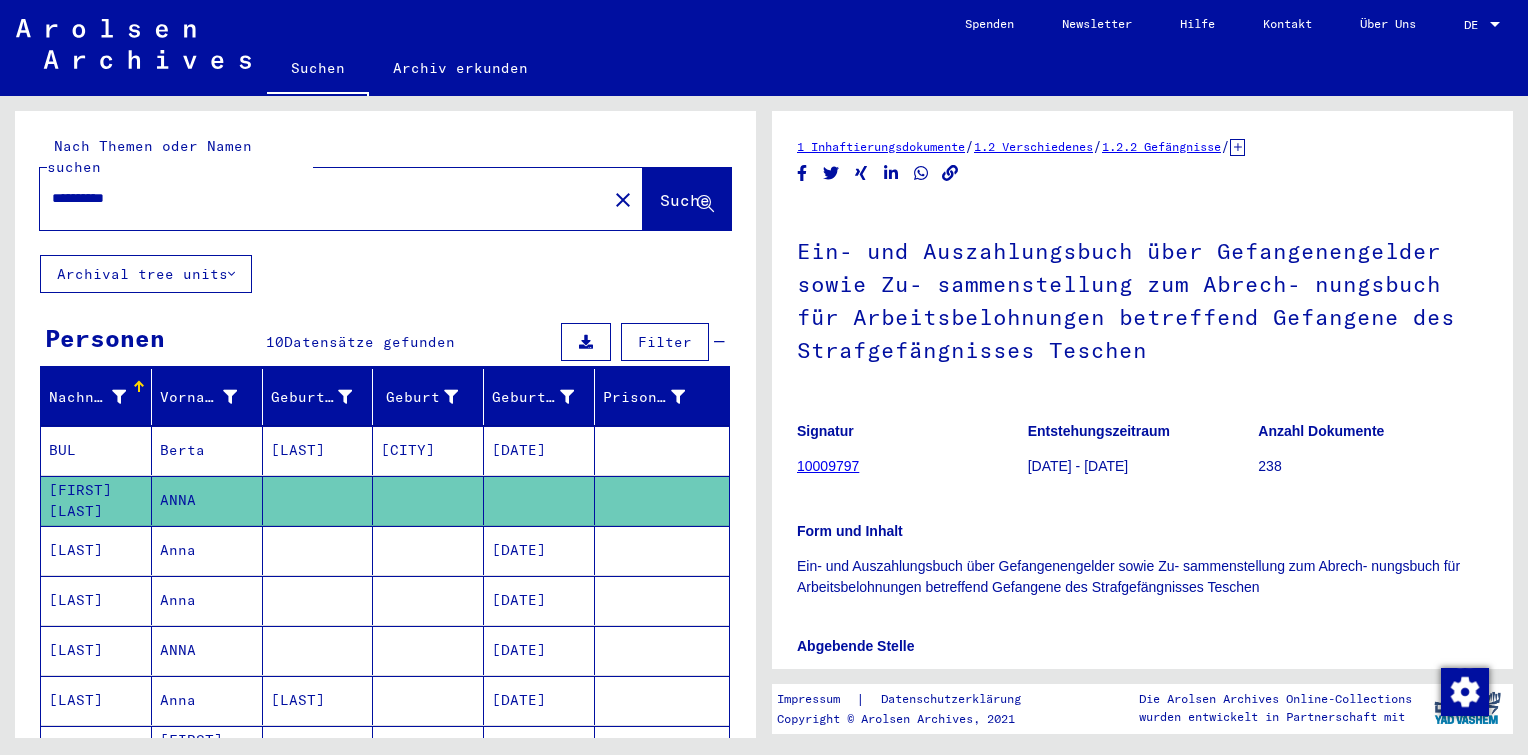 click at bounding box center [318, 650] 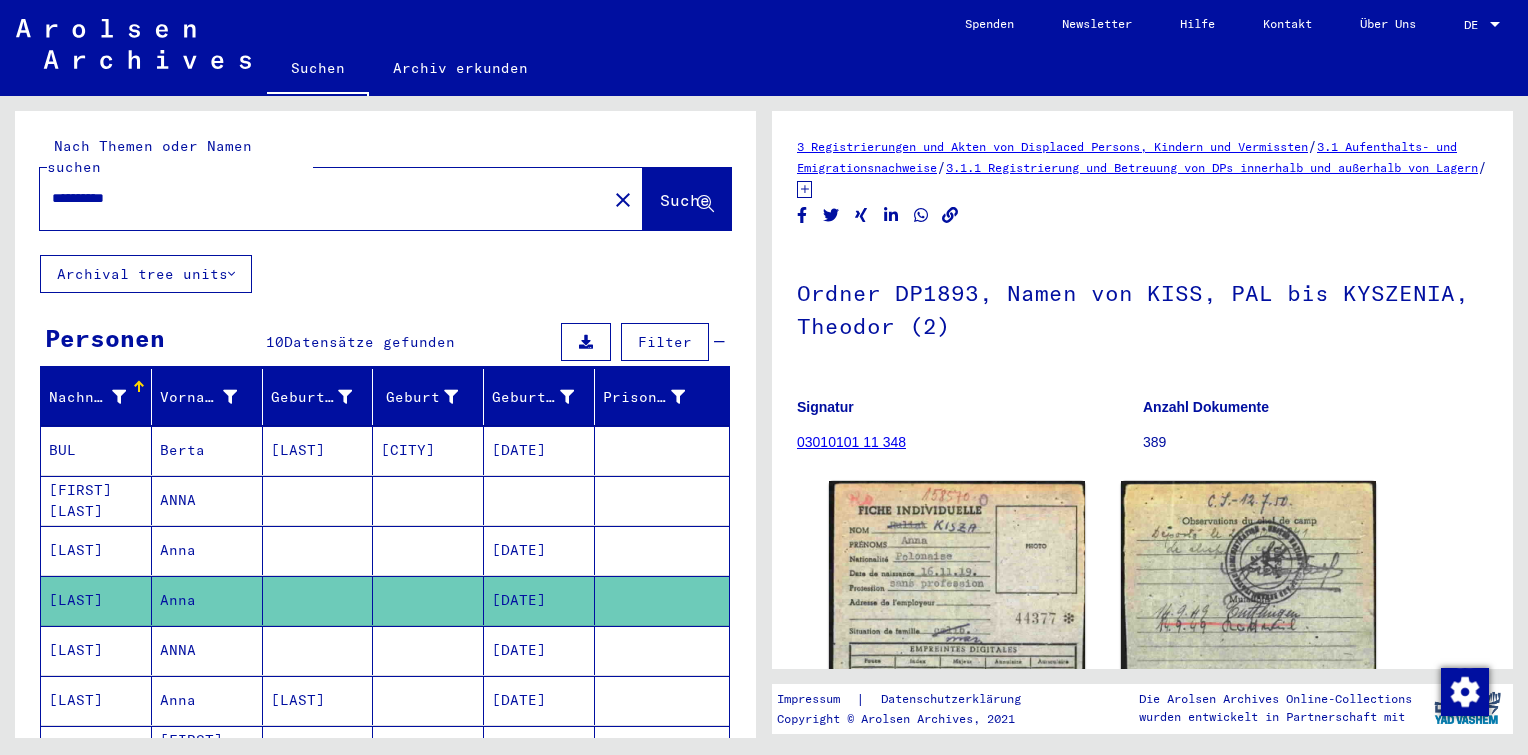 scroll, scrollTop: 0, scrollLeft: 0, axis: both 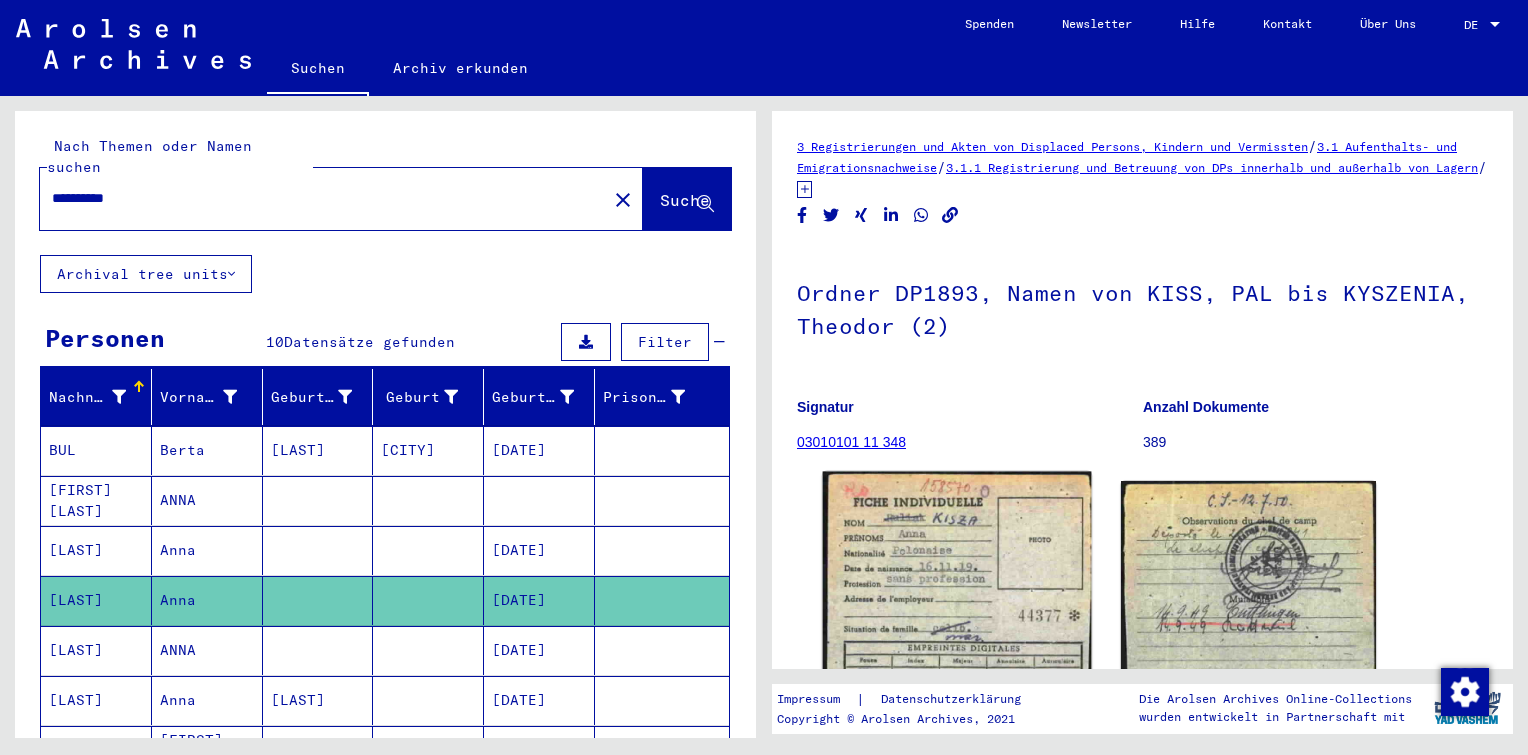click 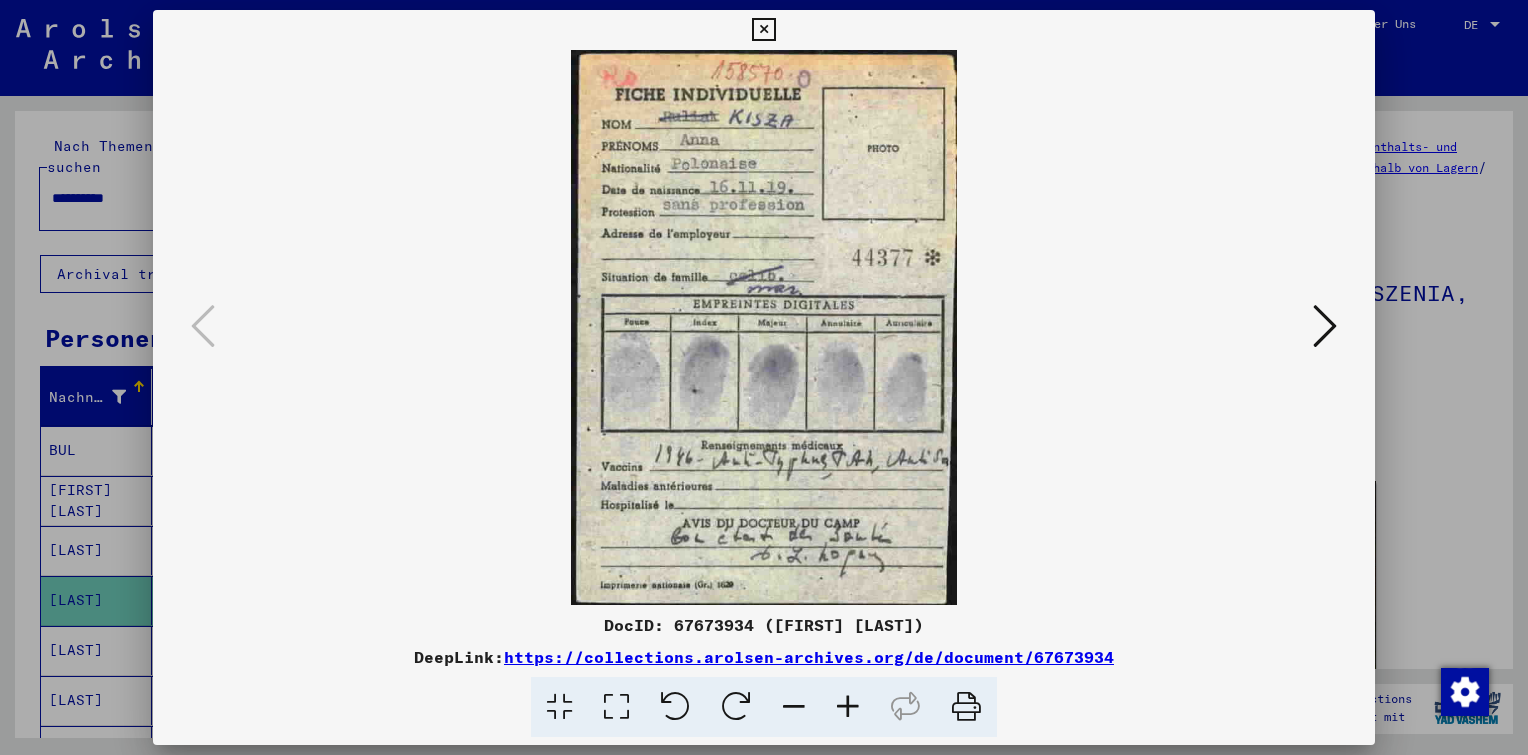 drag, startPoint x: 1125, startPoint y: 656, endPoint x: 512, endPoint y: 645, distance: 613.0987 